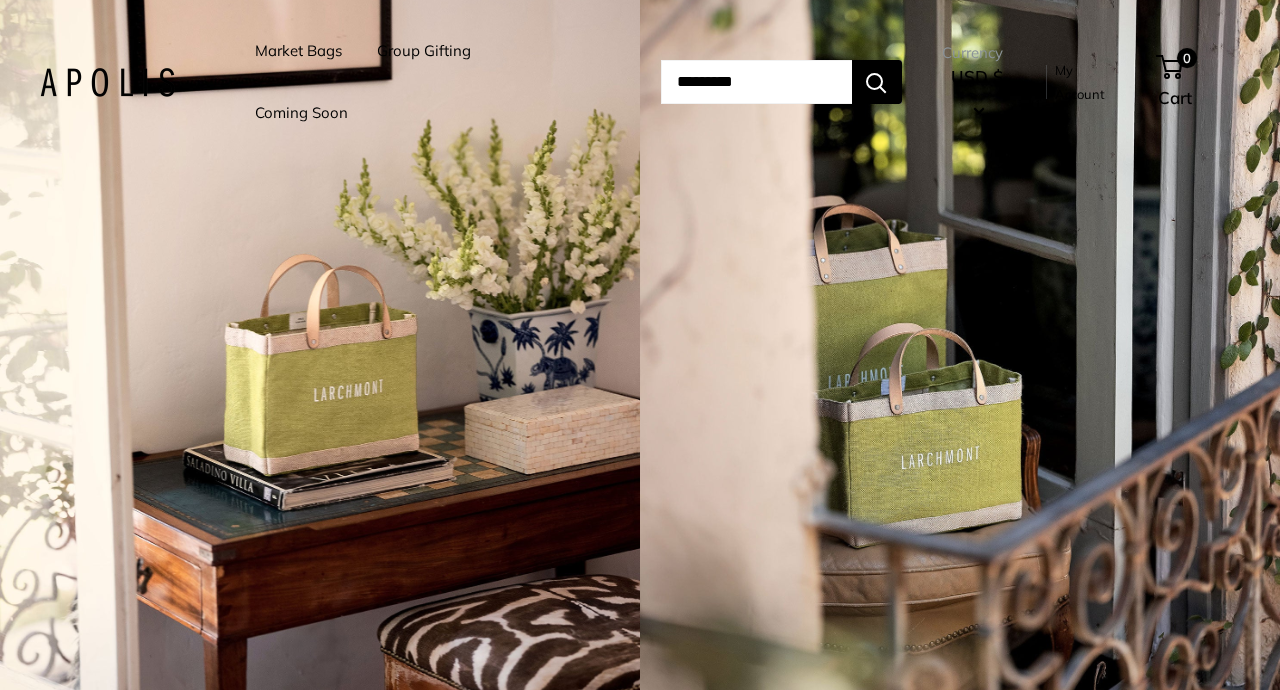 scroll, scrollTop: 0, scrollLeft: 0, axis: both 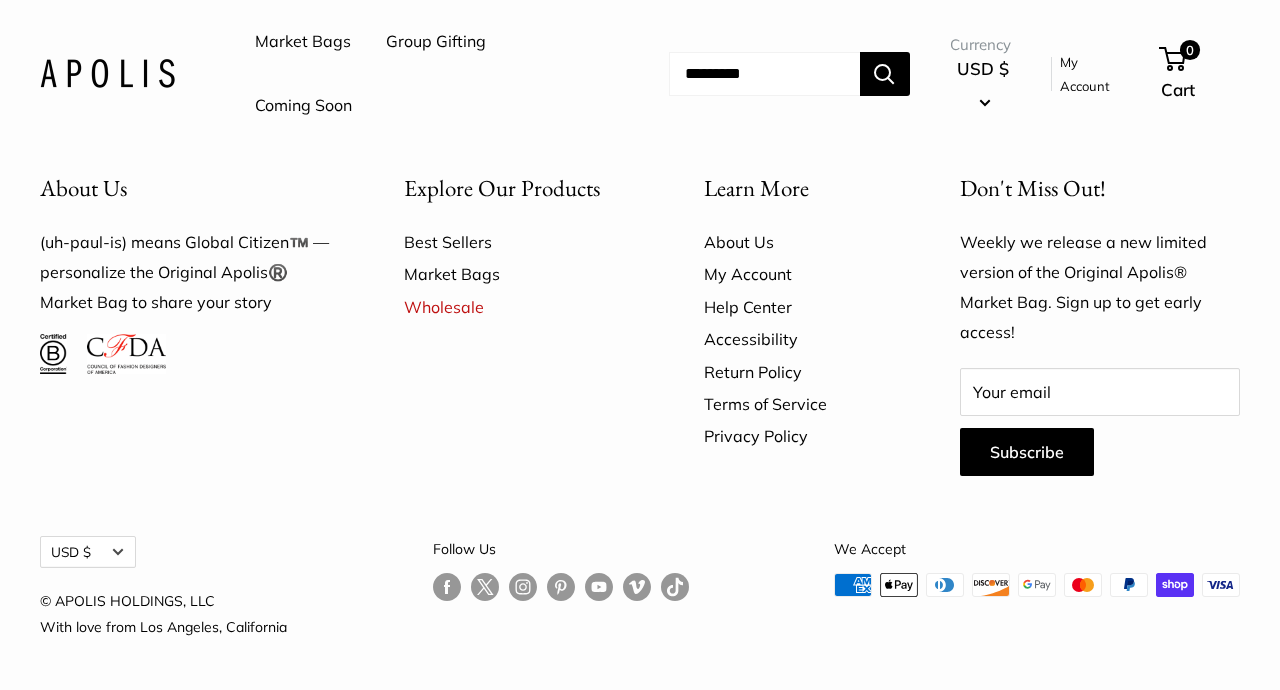 click on "Best Sellers" at bounding box center [519, 242] 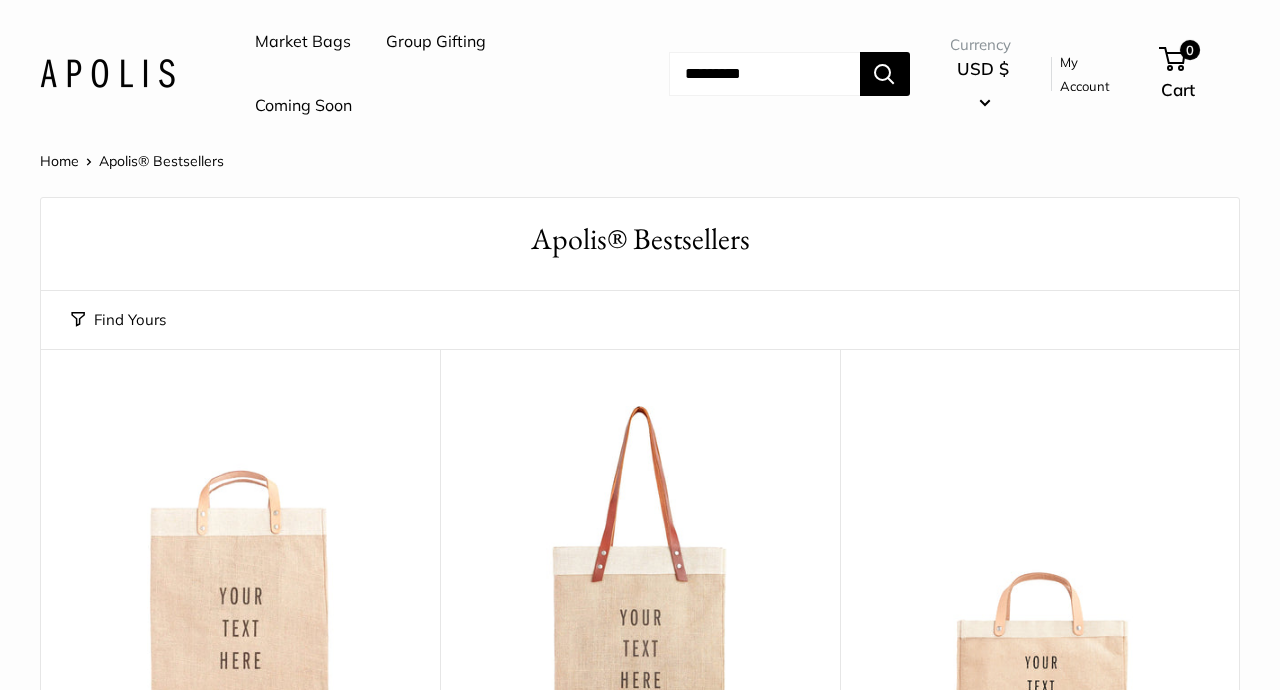 scroll, scrollTop: 0, scrollLeft: 0, axis: both 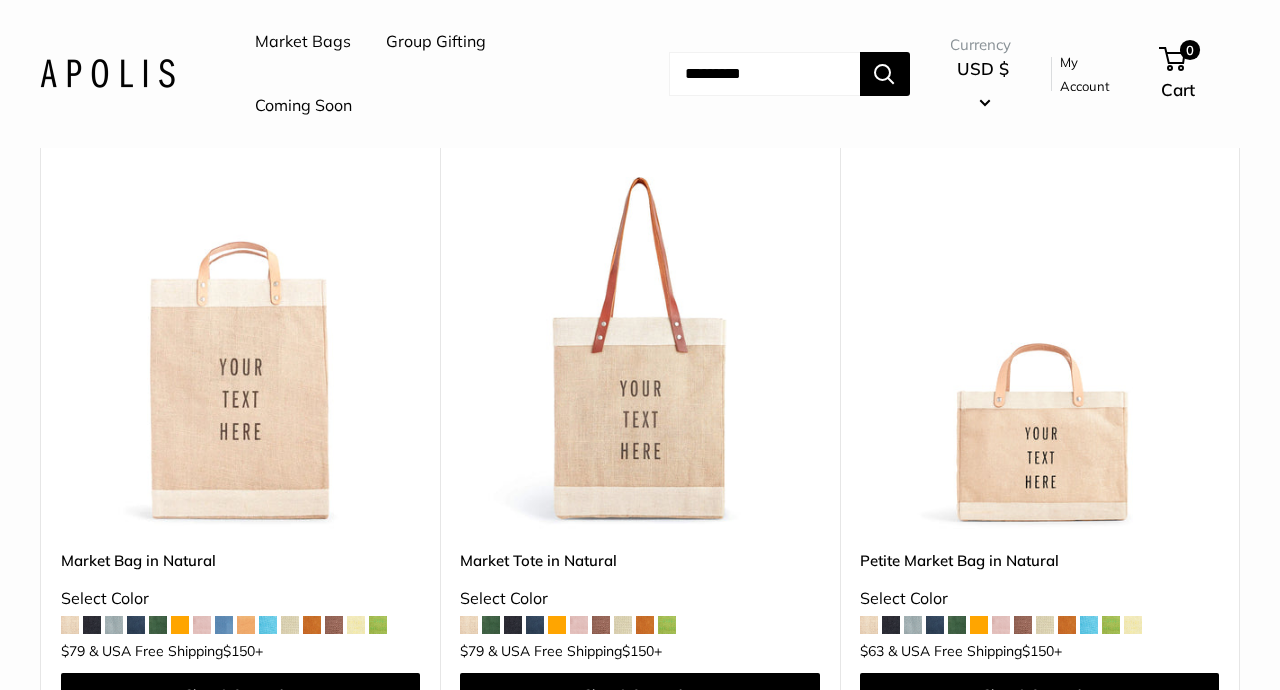 click at bounding box center (0, 0) 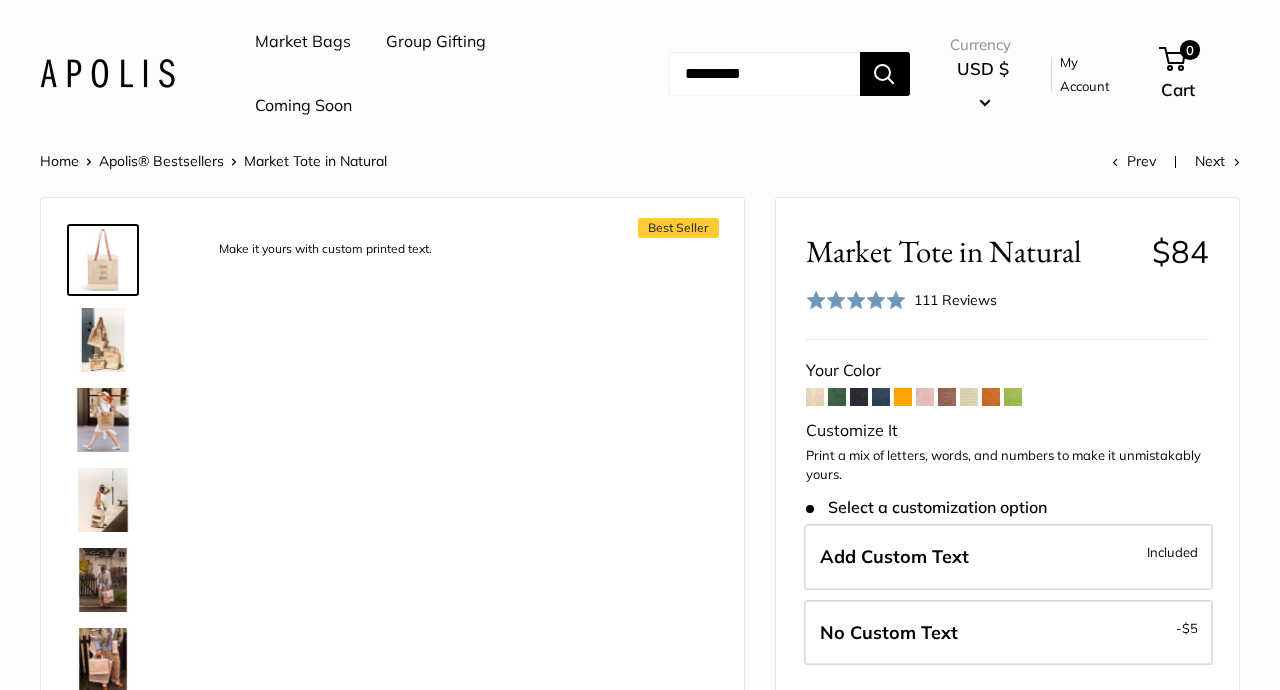 scroll, scrollTop: 0, scrollLeft: 0, axis: both 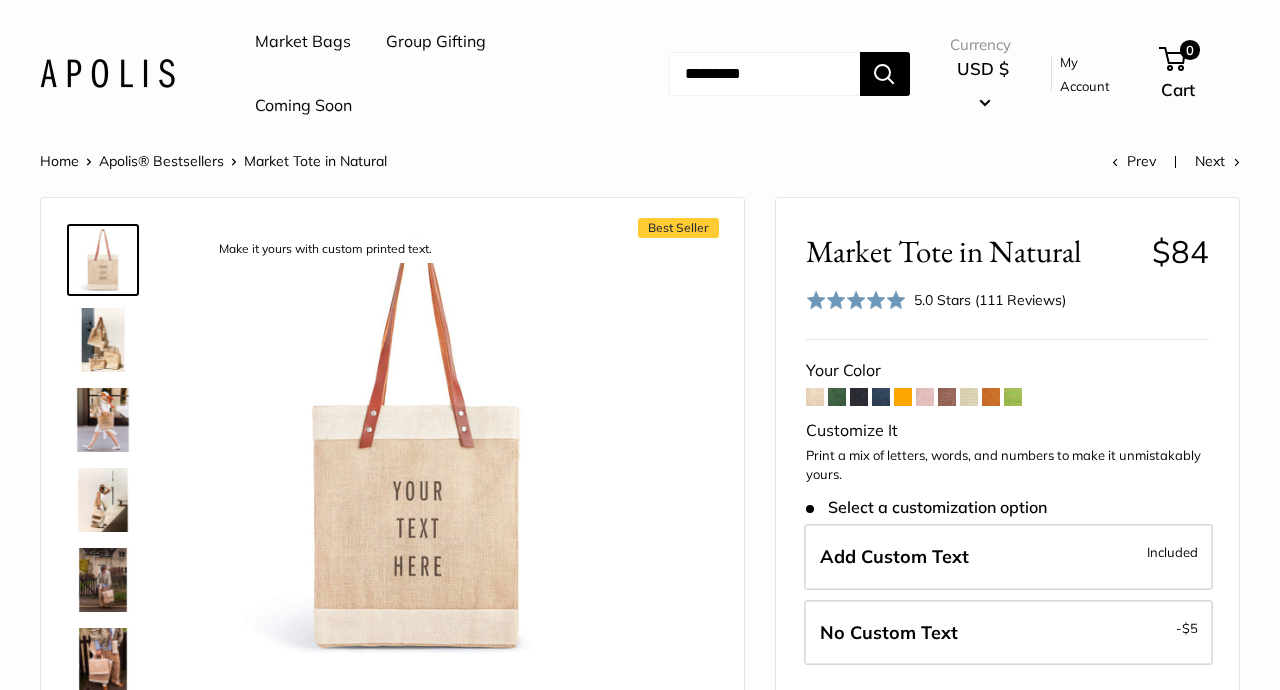 click at bounding box center [103, 420] 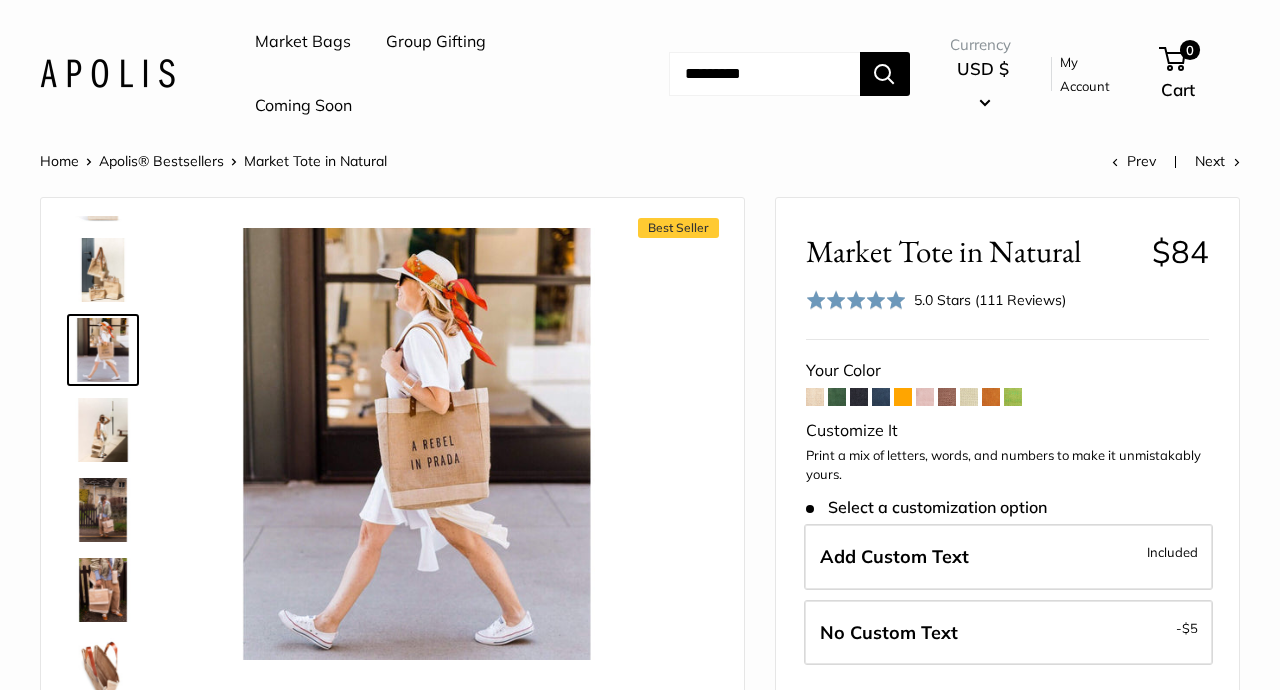 scroll, scrollTop: 66, scrollLeft: 0, axis: vertical 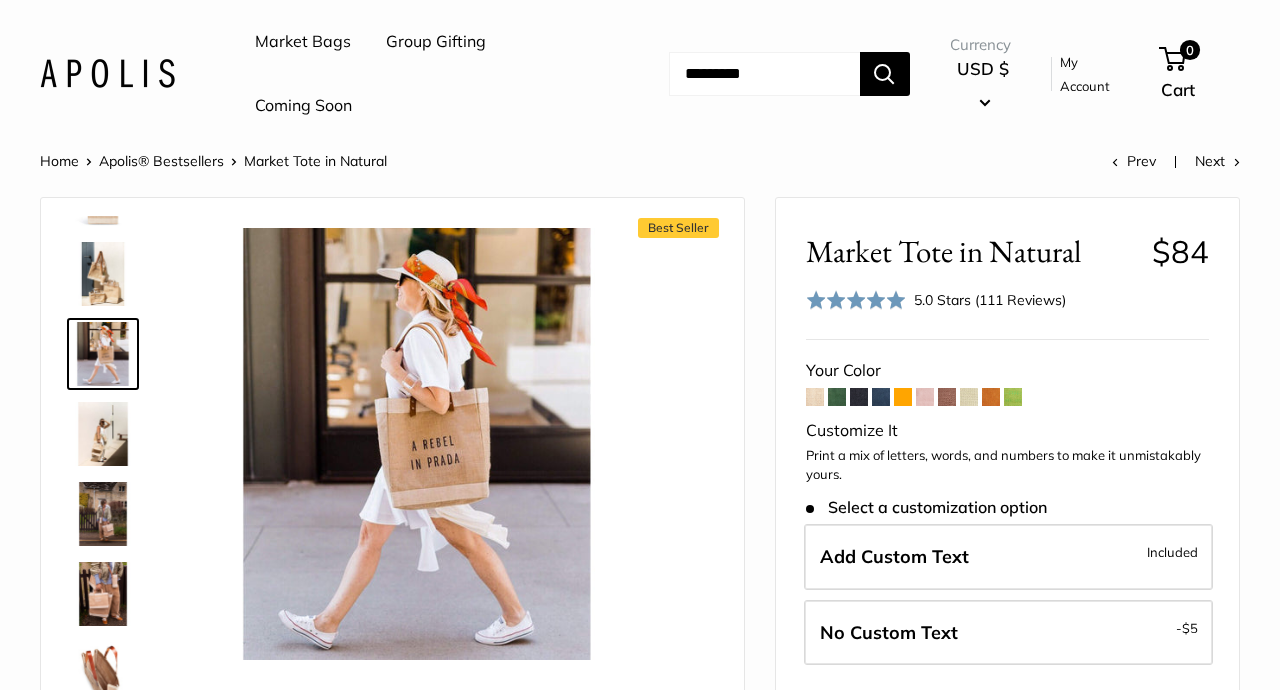 click at bounding box center (103, 434) 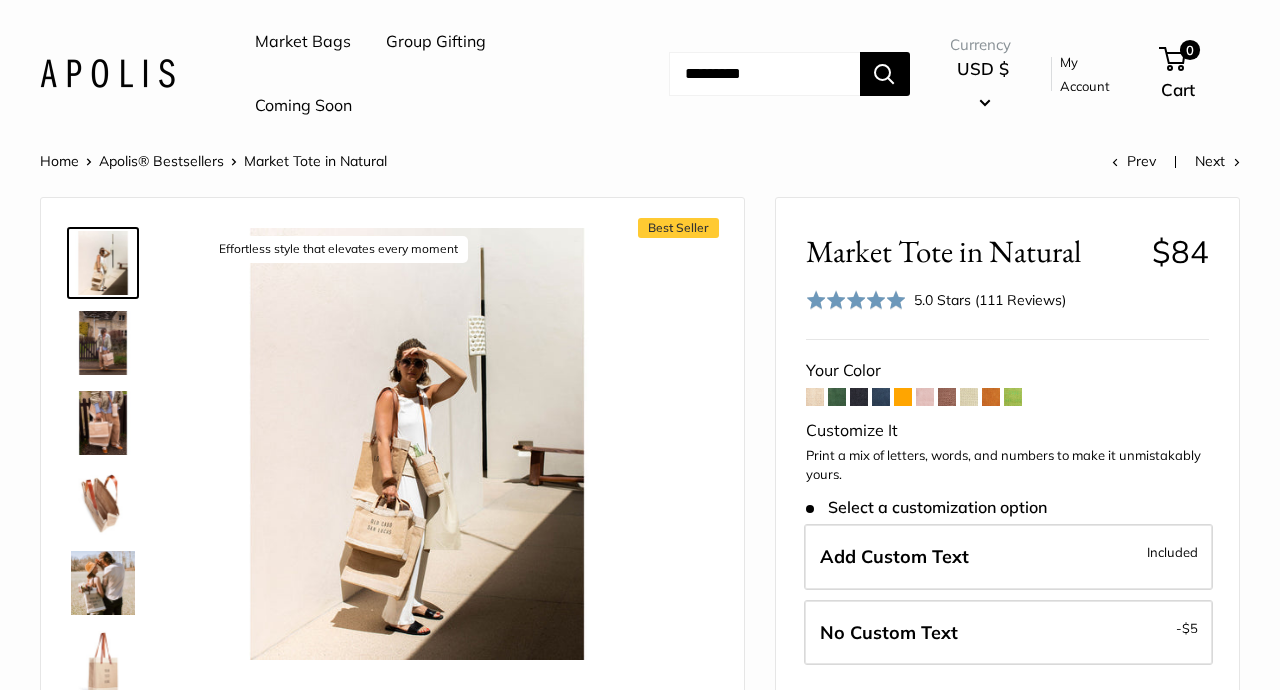 scroll, scrollTop: 233, scrollLeft: 0, axis: vertical 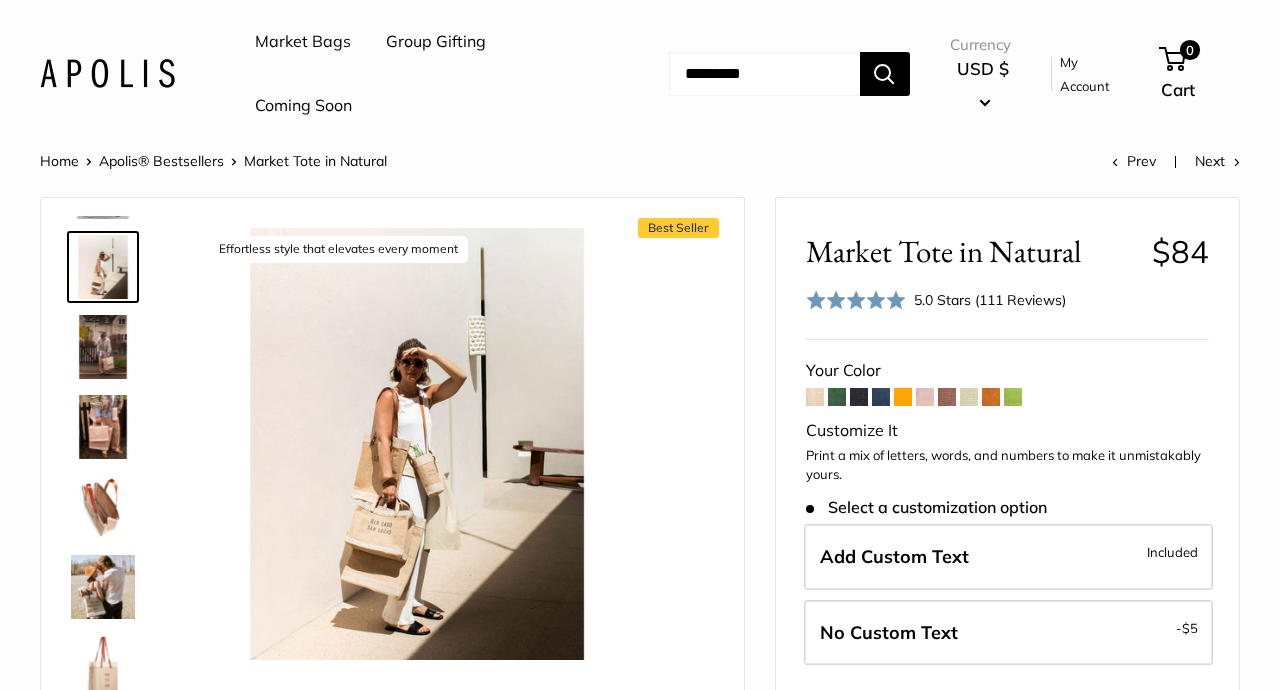 click at bounding box center (103, 347) 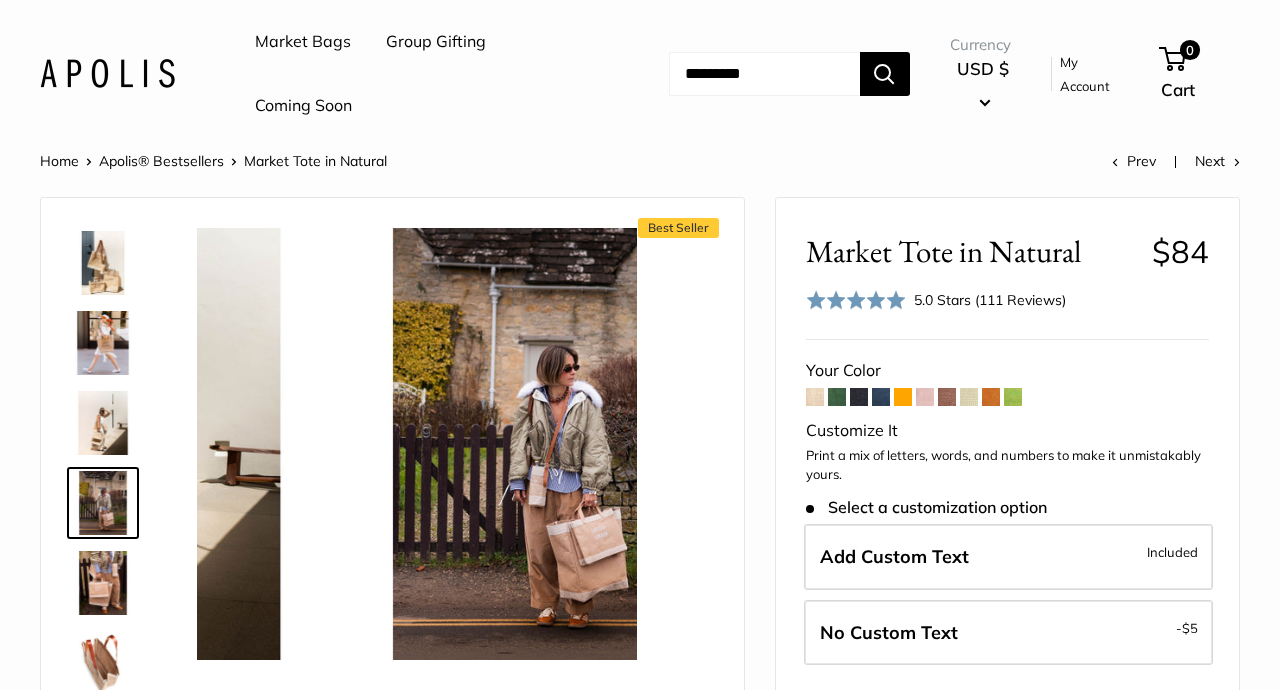 scroll, scrollTop: 62, scrollLeft: 0, axis: vertical 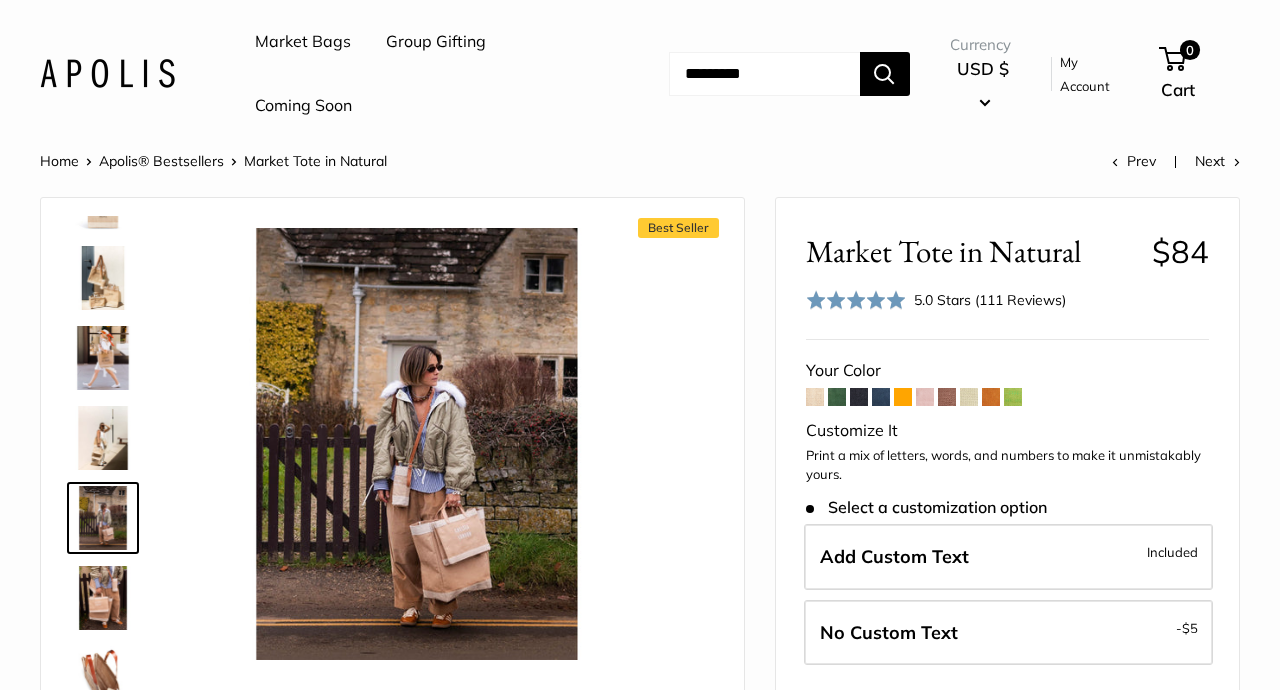 click at bounding box center [103, 358] 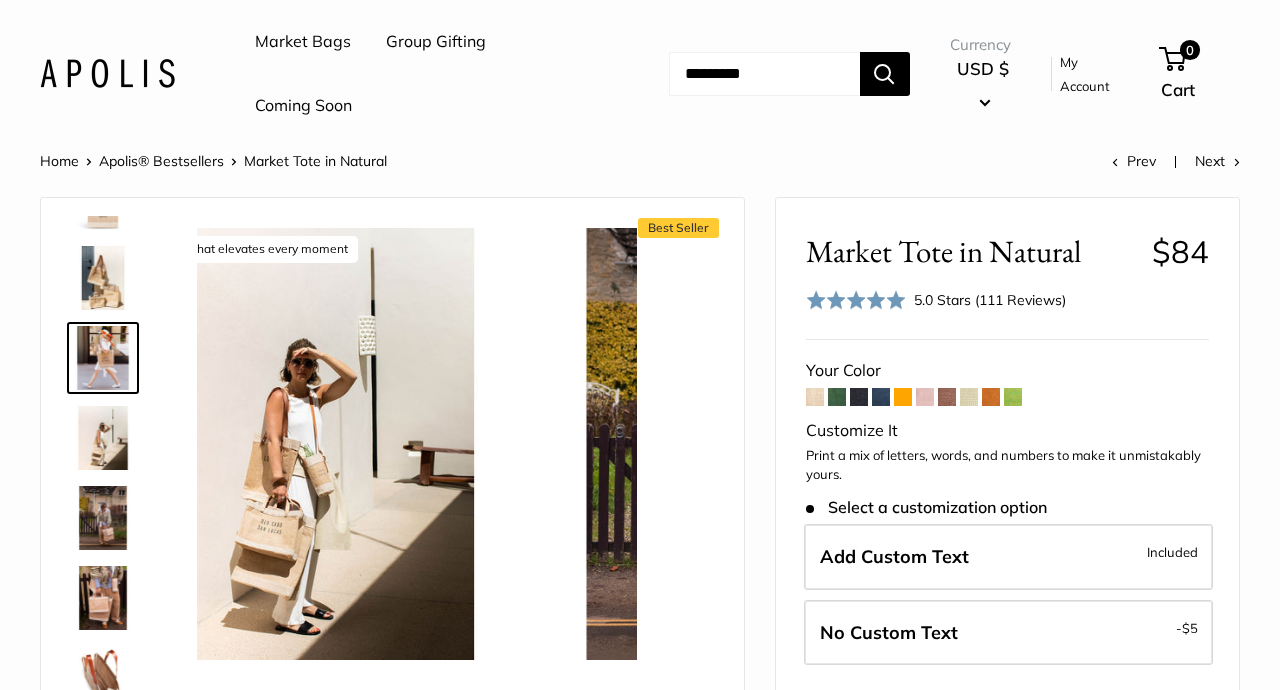scroll, scrollTop: 0, scrollLeft: 0, axis: both 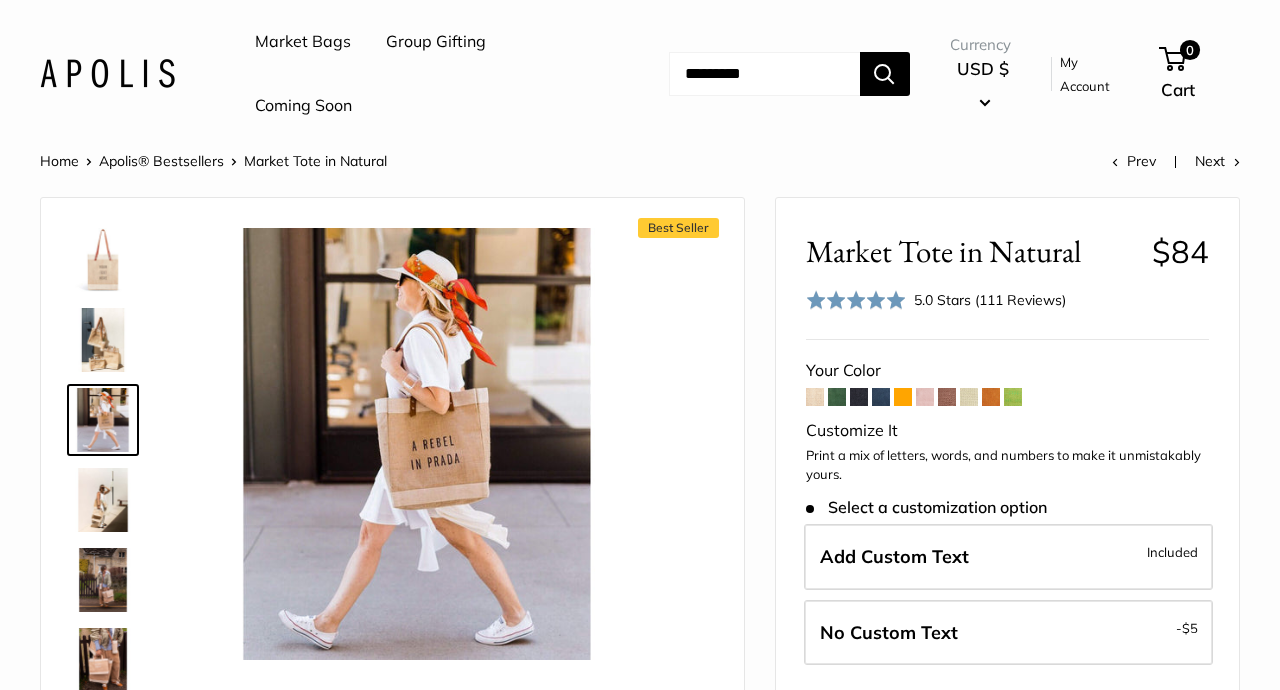 click at bounding box center (837, 397) 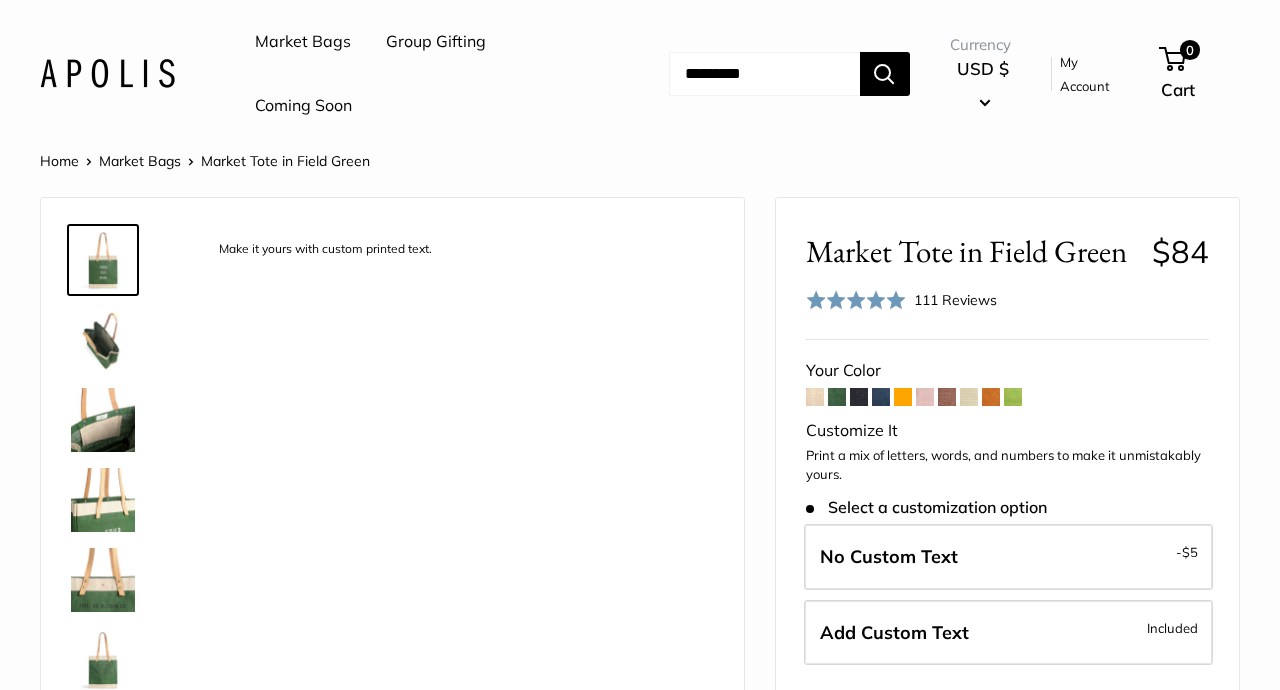 scroll, scrollTop: 0, scrollLeft: 0, axis: both 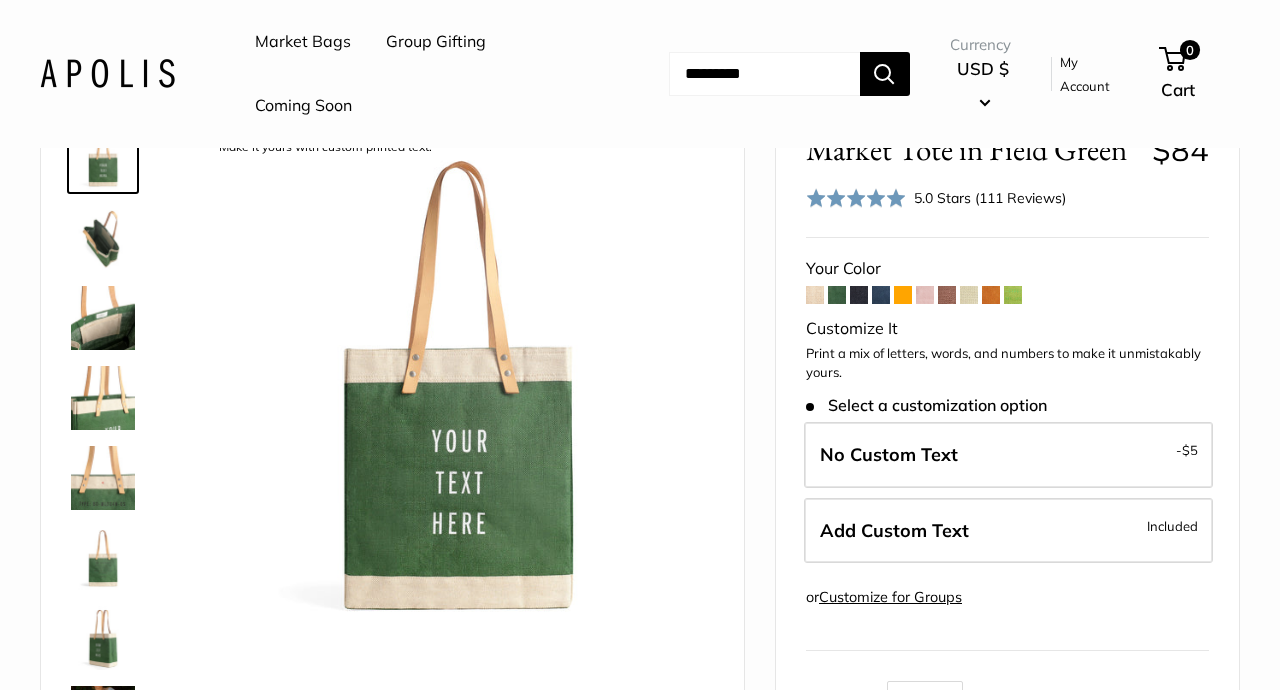 click at bounding box center (859, 295) 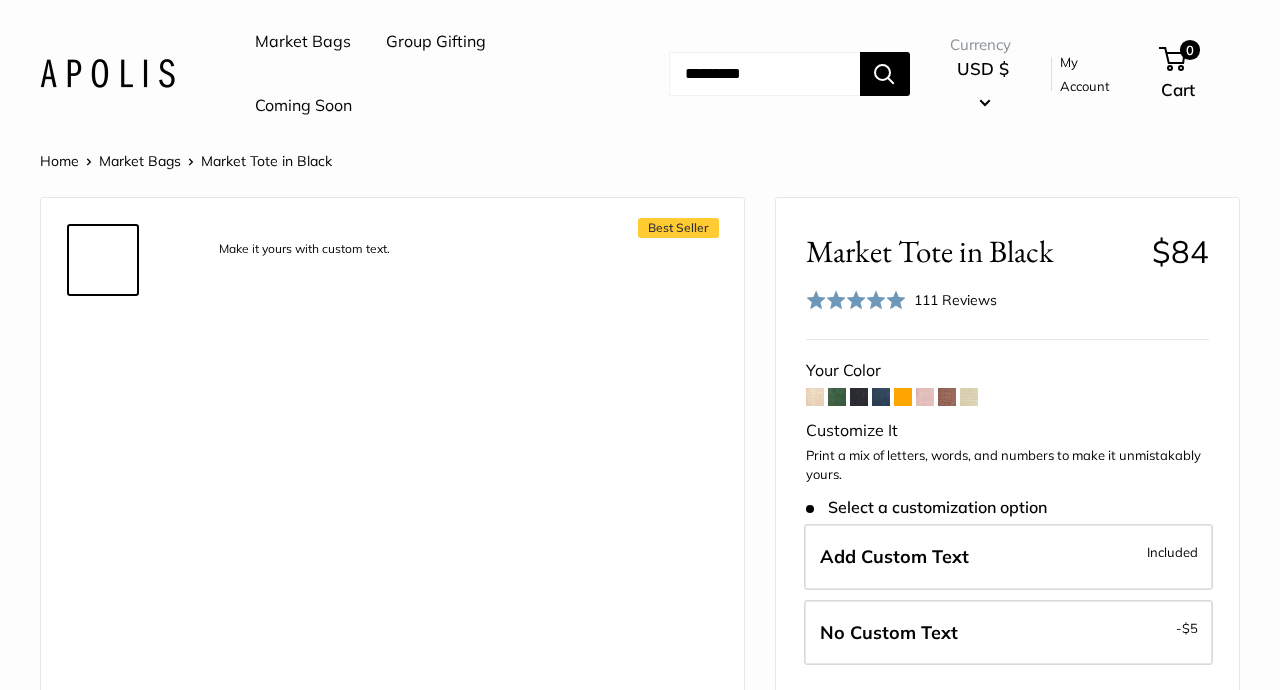 scroll, scrollTop: 0, scrollLeft: 0, axis: both 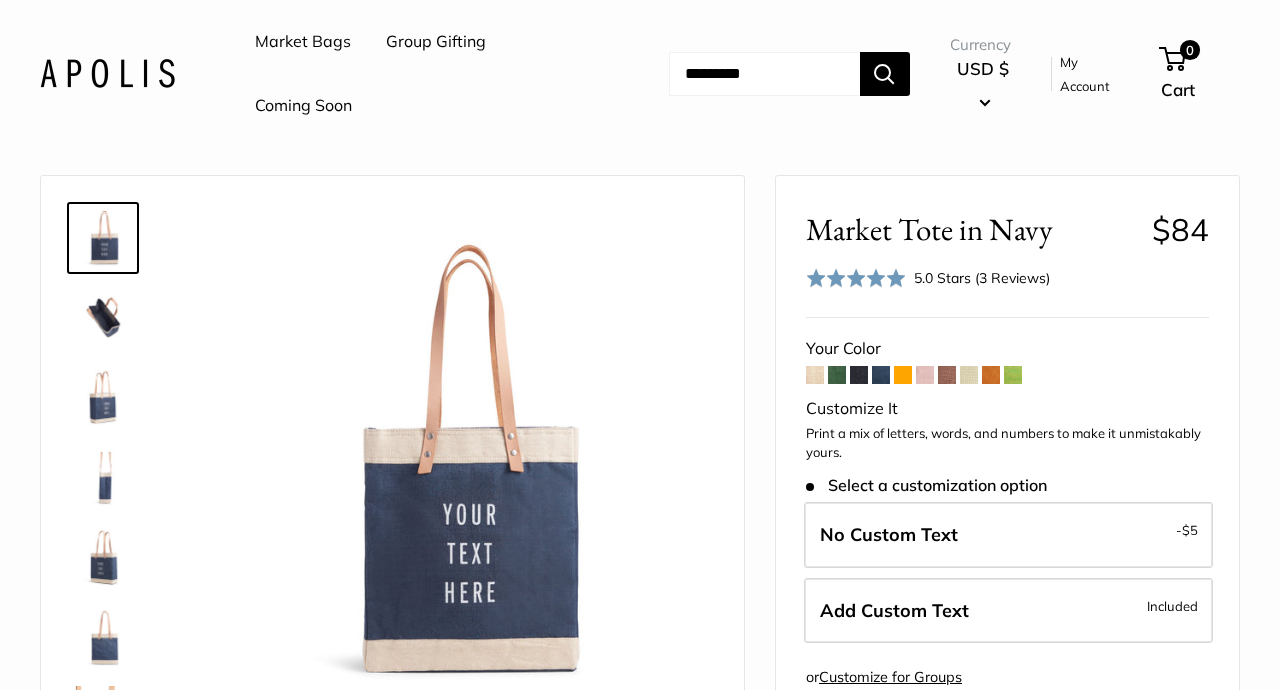click at bounding box center [925, 375] 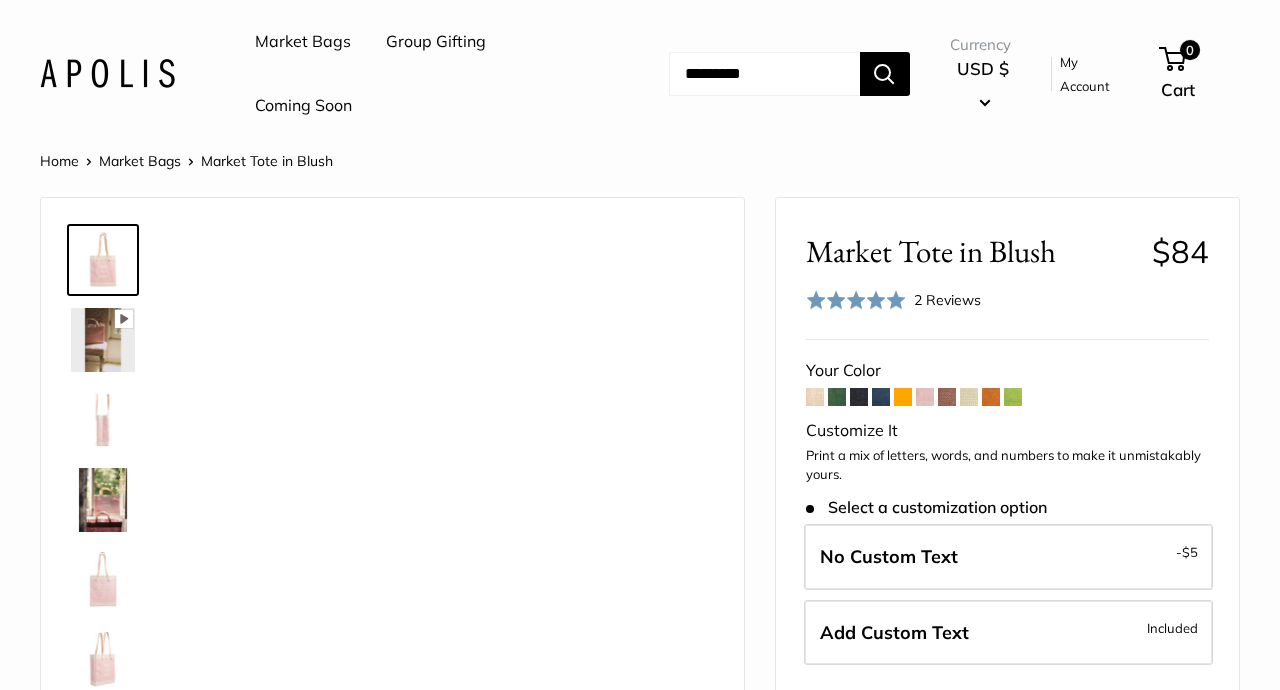 scroll, scrollTop: 0, scrollLeft: 0, axis: both 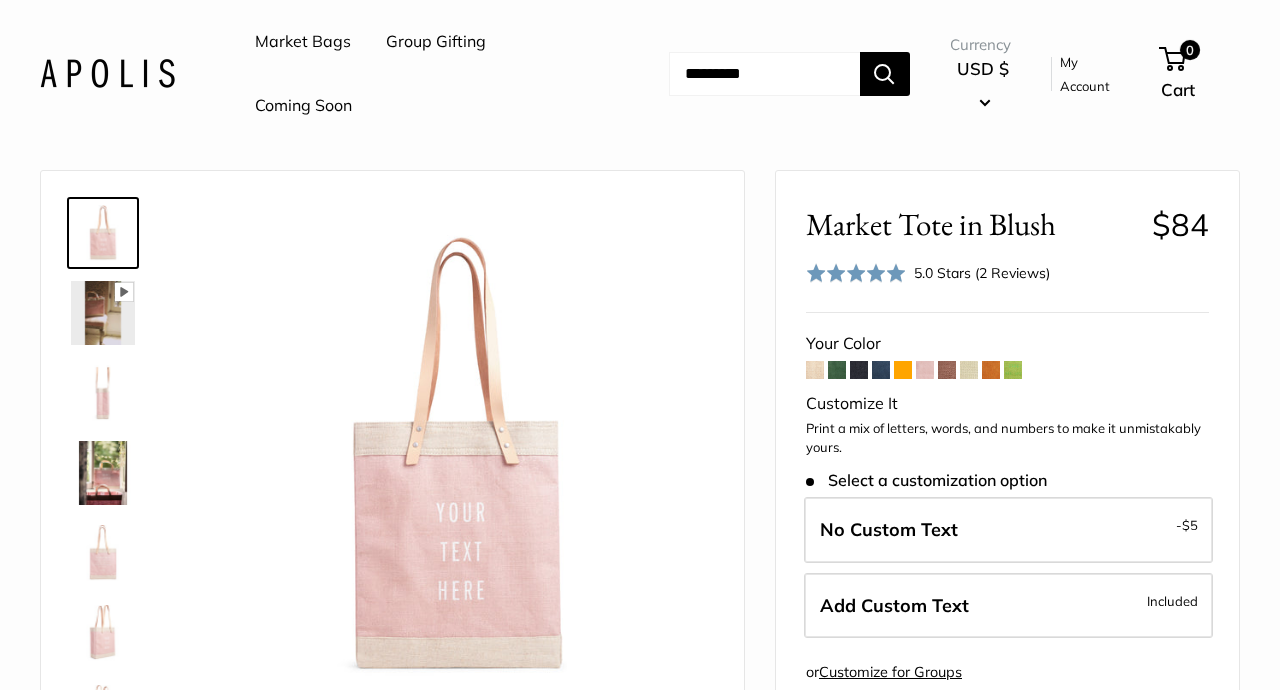 click at bounding box center (969, 370) 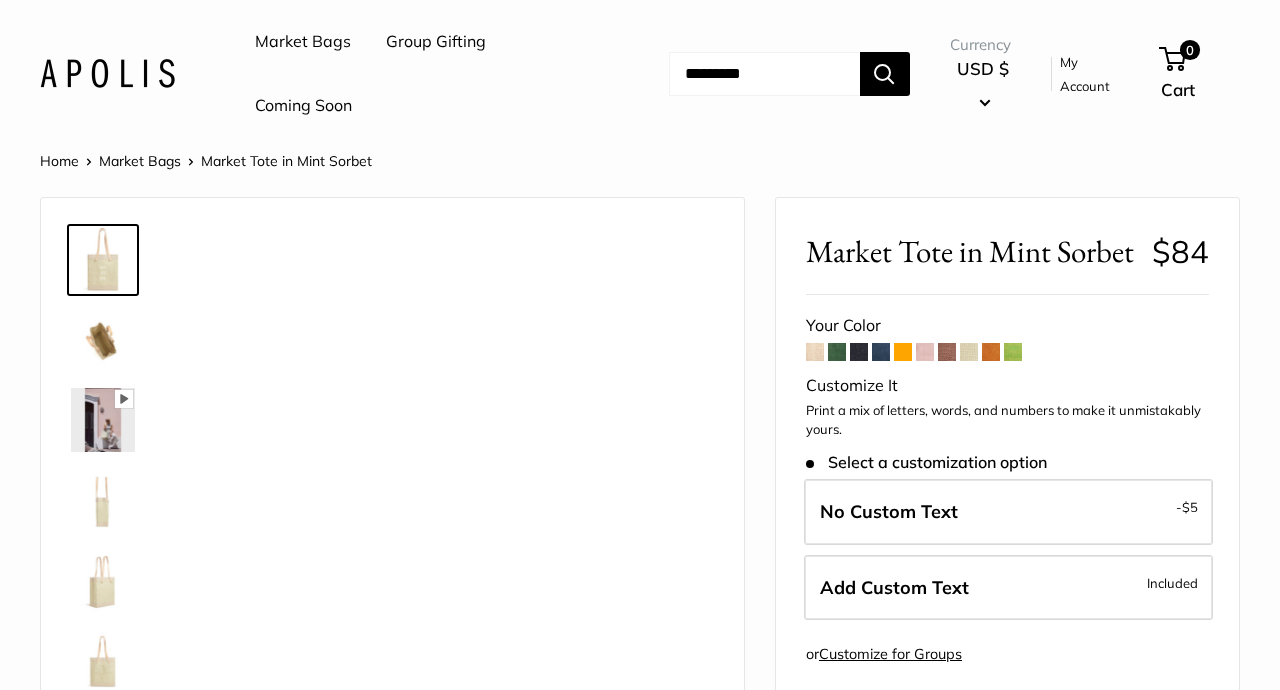 scroll, scrollTop: 0, scrollLeft: 0, axis: both 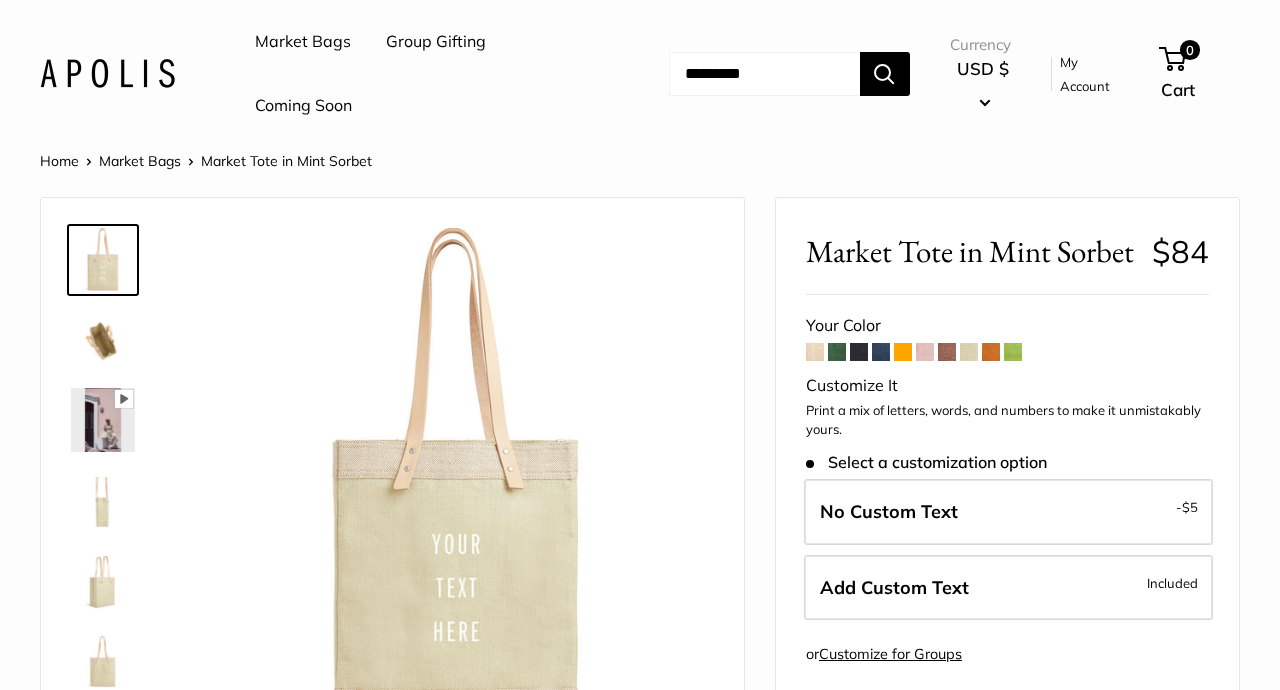 click at bounding box center (815, 352) 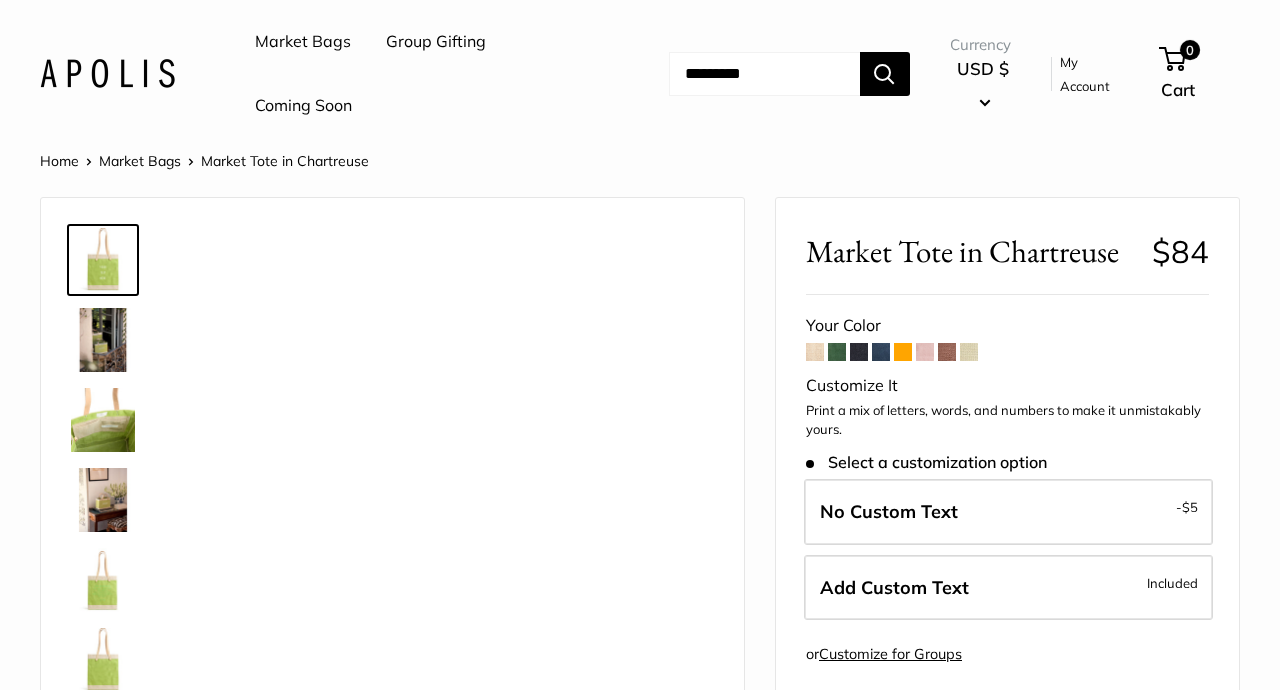 scroll, scrollTop: 0, scrollLeft: 0, axis: both 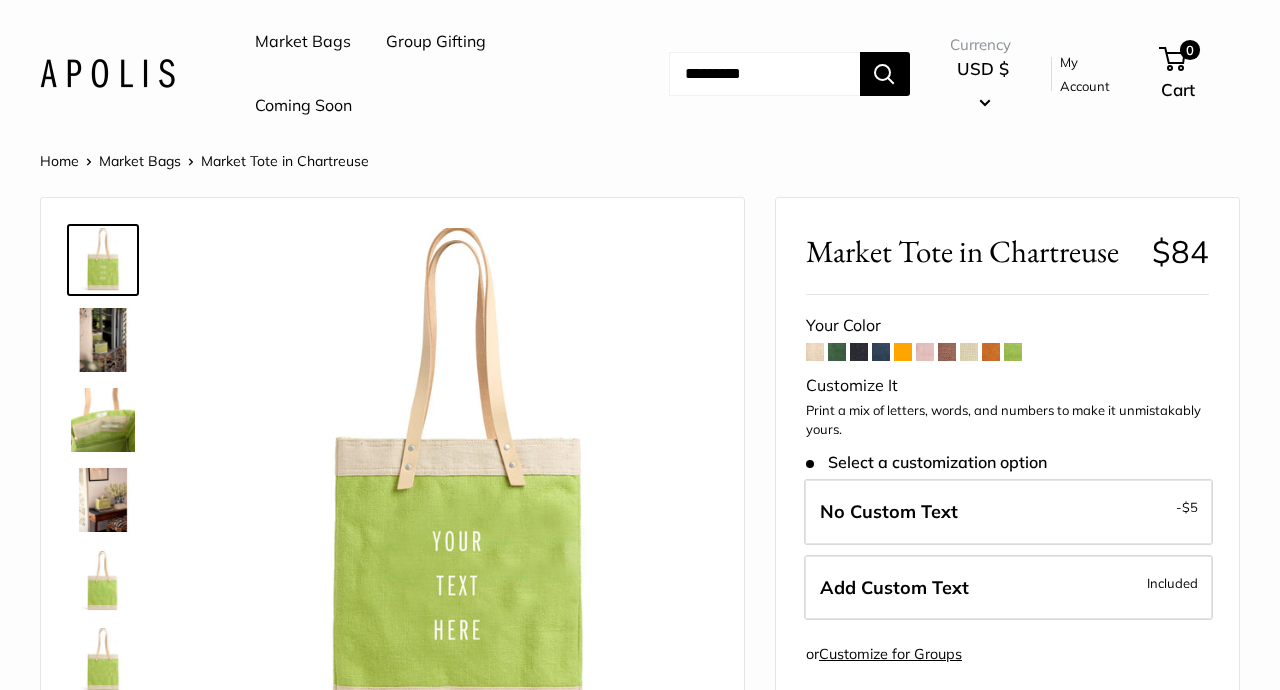 click at bounding box center [991, 352] 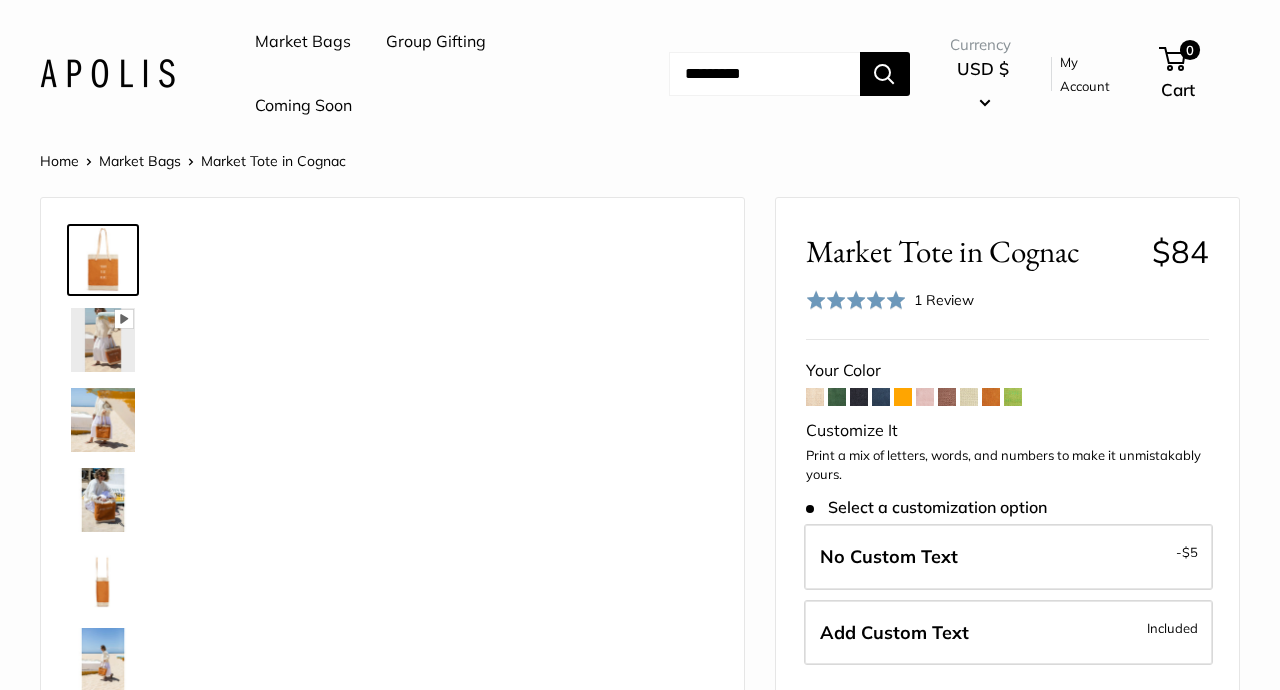 scroll, scrollTop: 0, scrollLeft: 0, axis: both 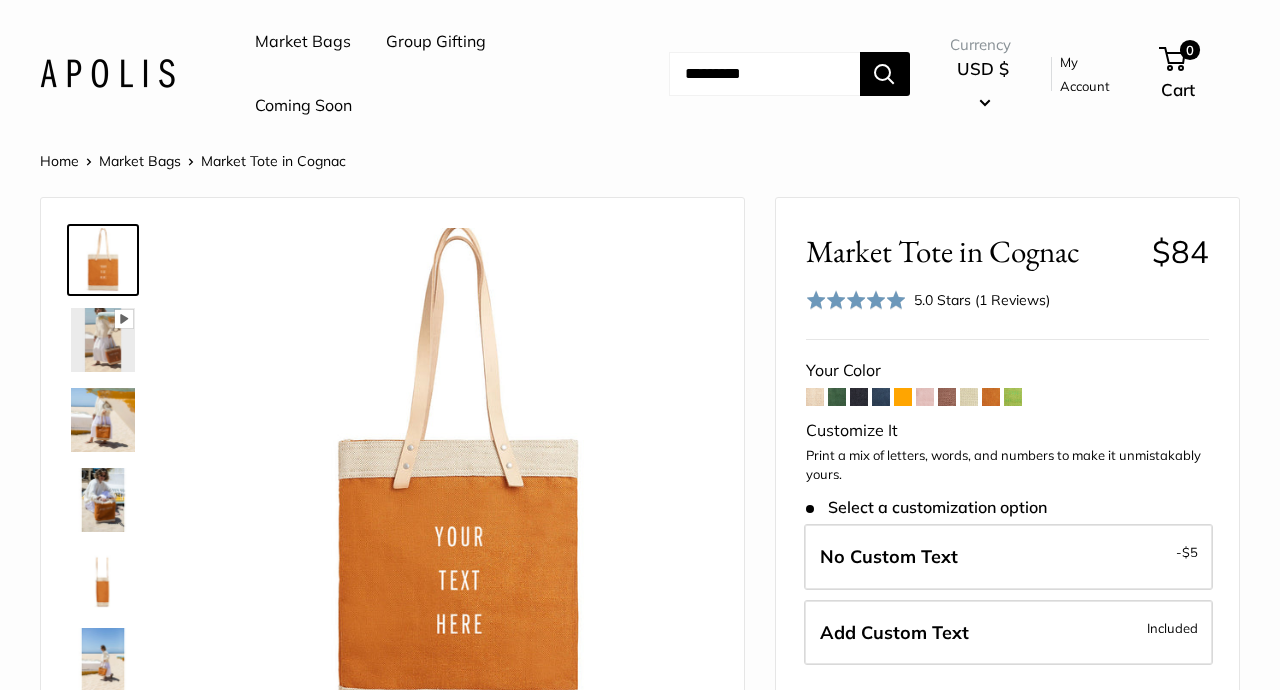 click at bounding box center [969, 397] 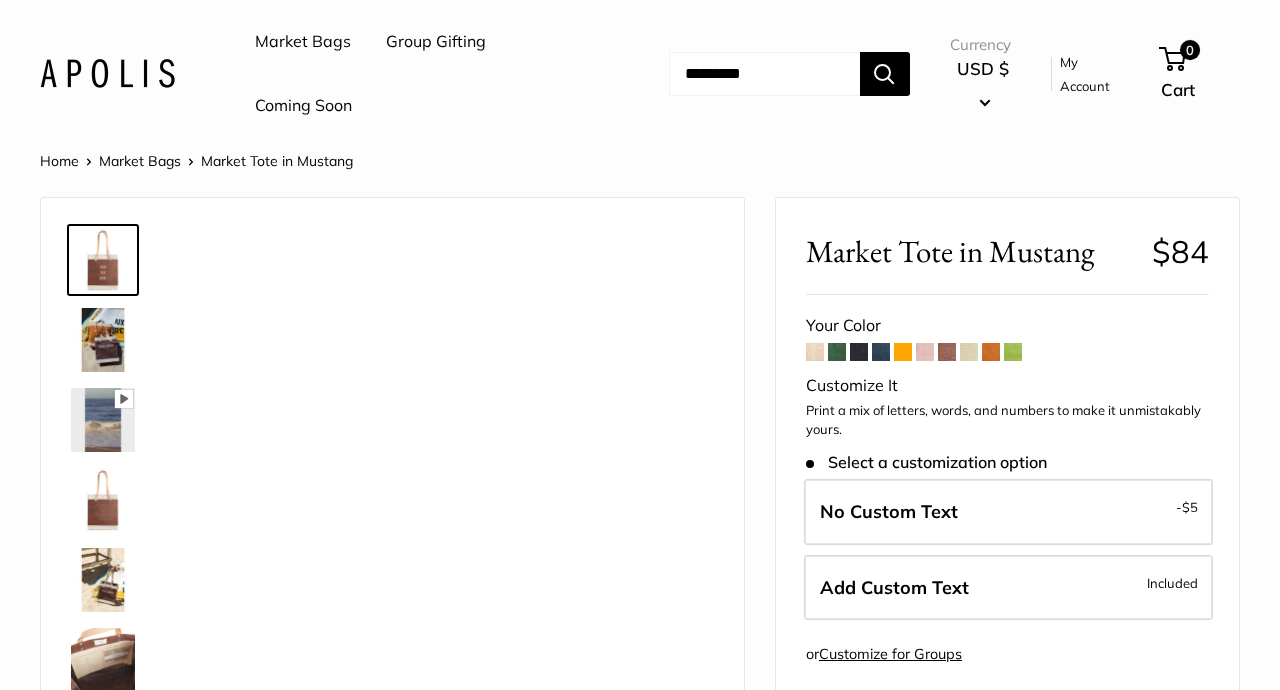 scroll, scrollTop: 0, scrollLeft: 0, axis: both 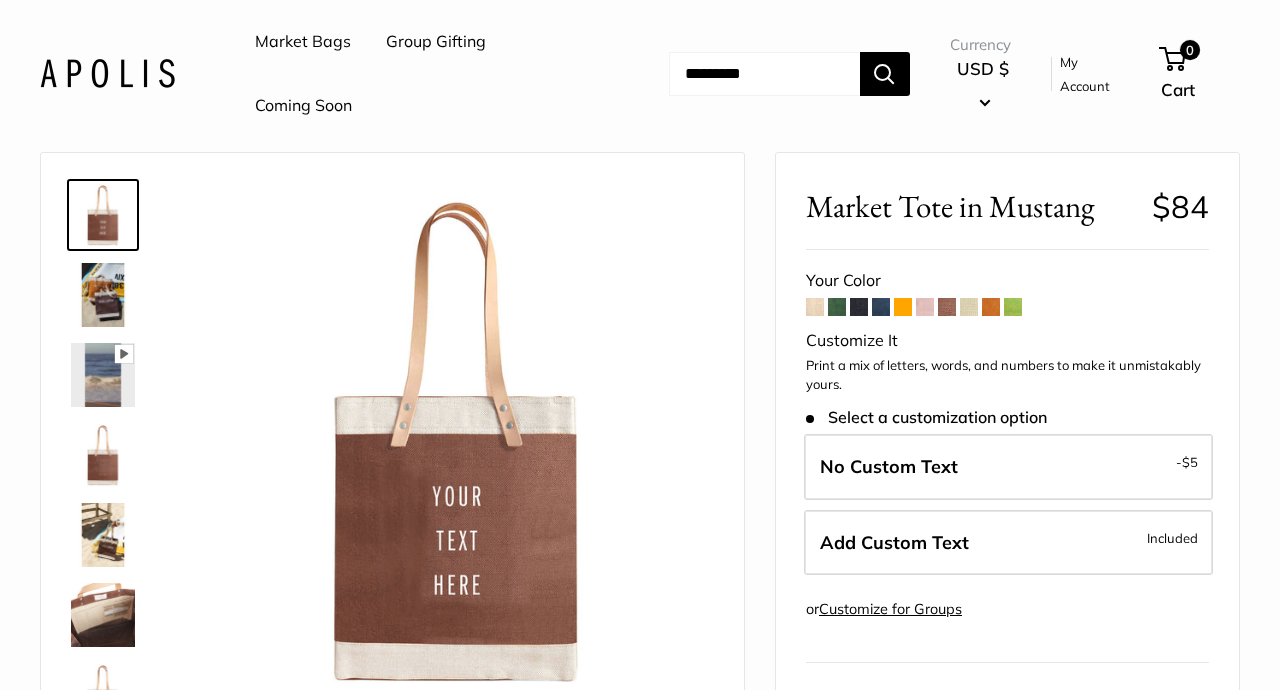 click at bounding box center (903, 307) 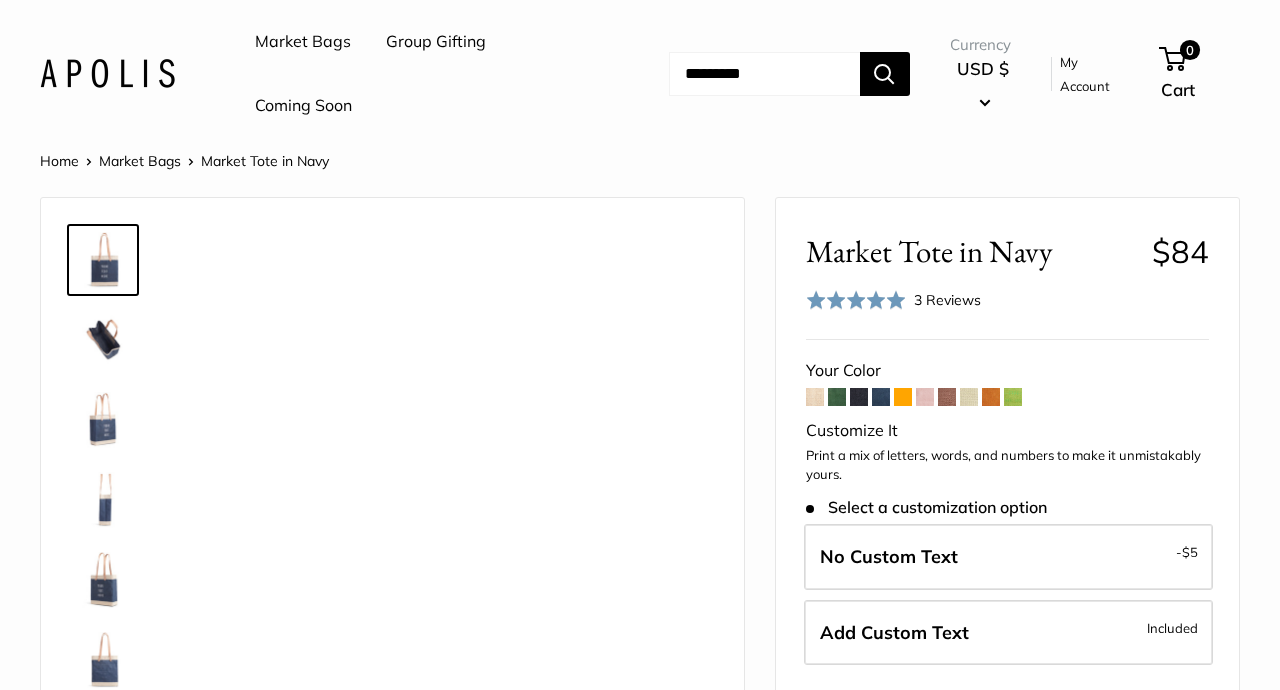 scroll, scrollTop: 0, scrollLeft: 0, axis: both 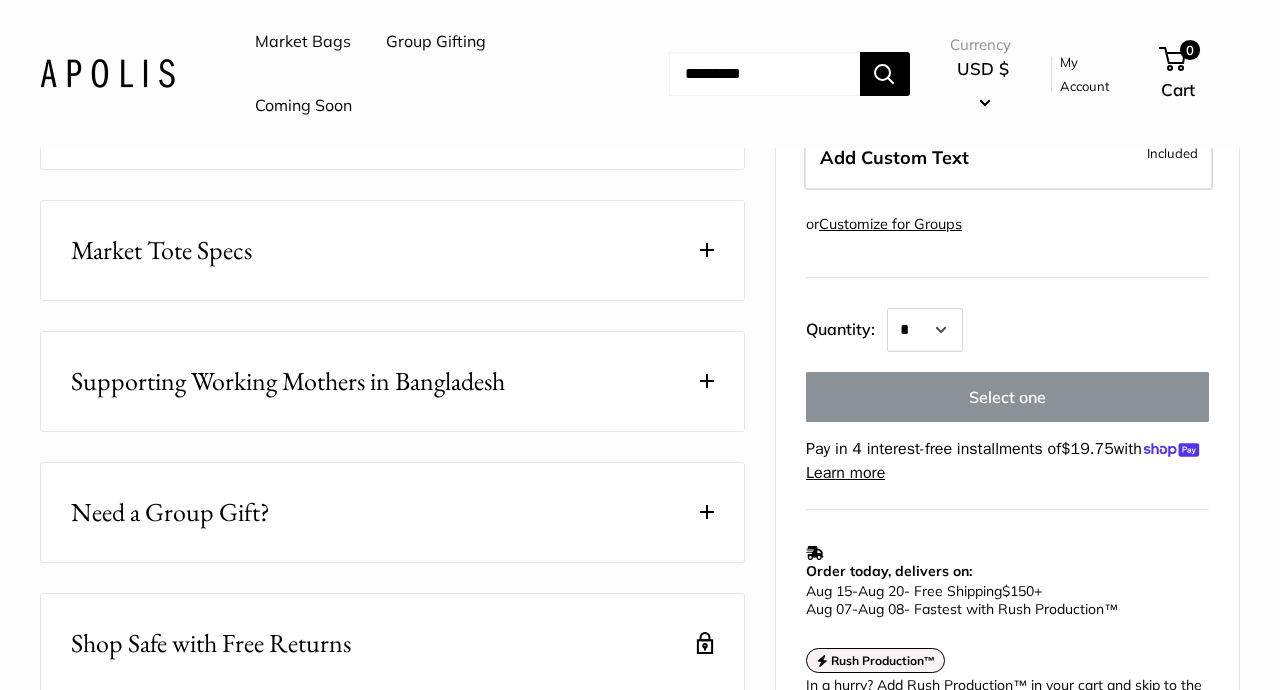 click on "Market Bags" at bounding box center [303, 42] 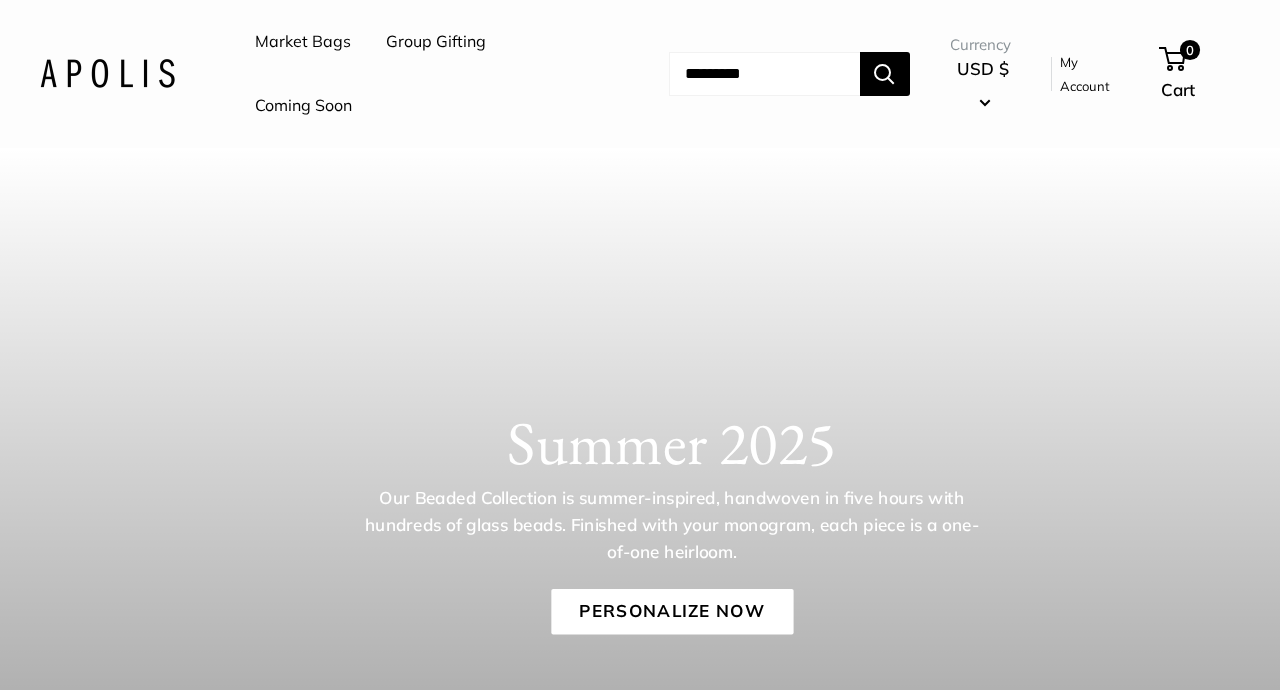 scroll, scrollTop: 0, scrollLeft: 0, axis: both 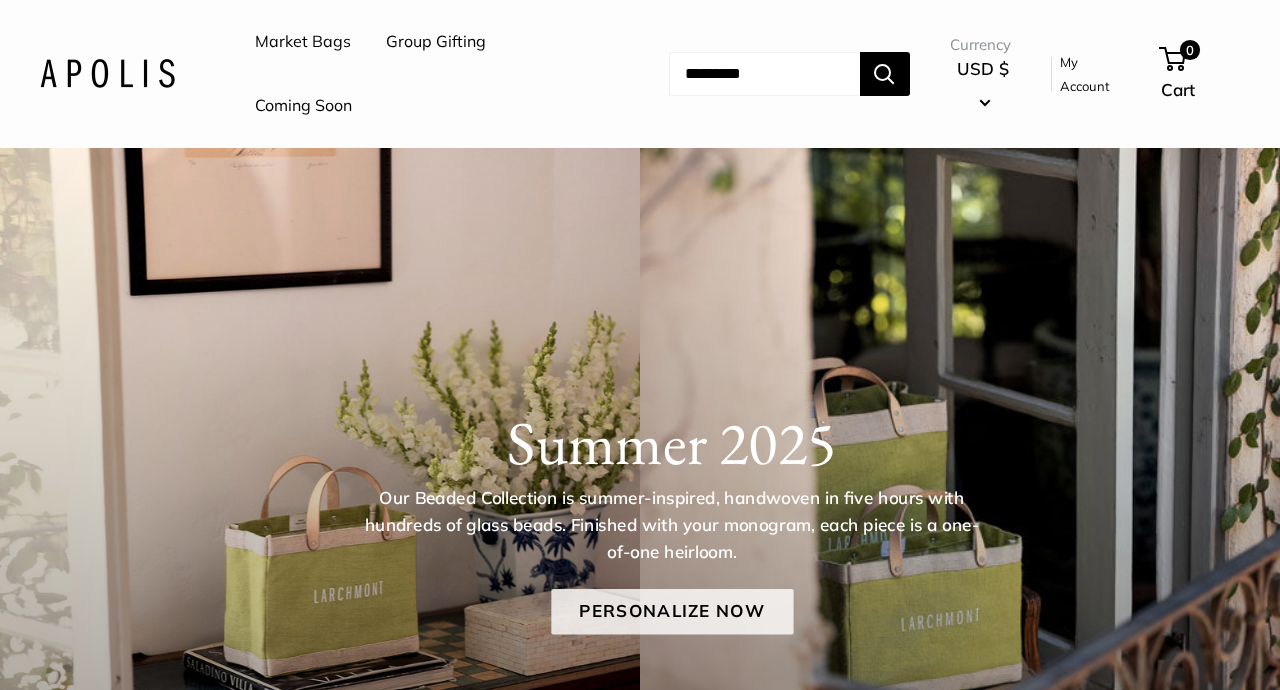 click on "Personalize Now" at bounding box center (672, 612) 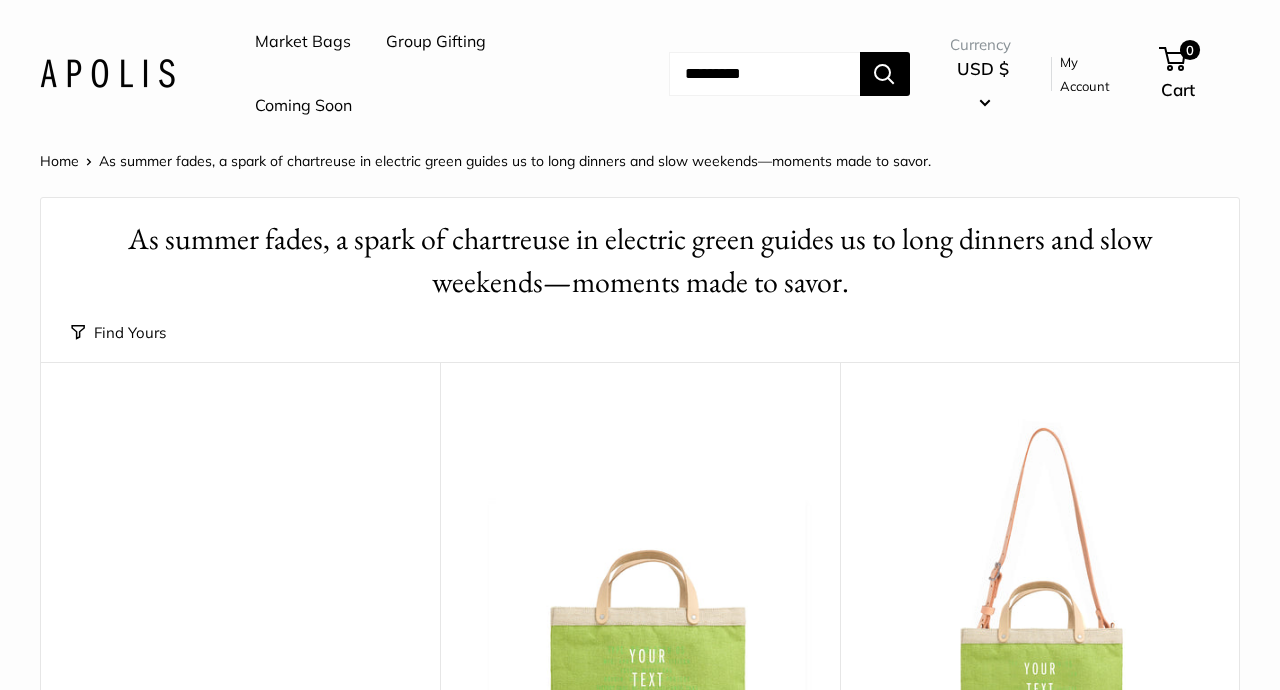 scroll, scrollTop: 0, scrollLeft: 0, axis: both 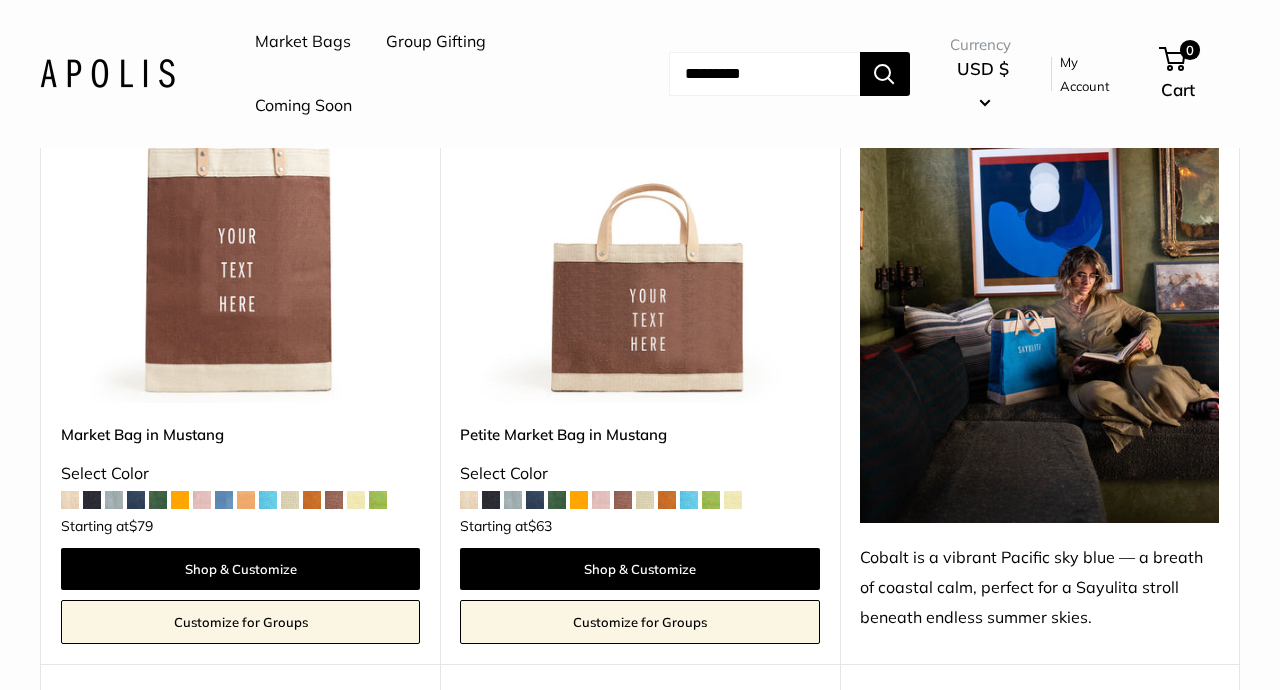 click at bounding box center (0, 0) 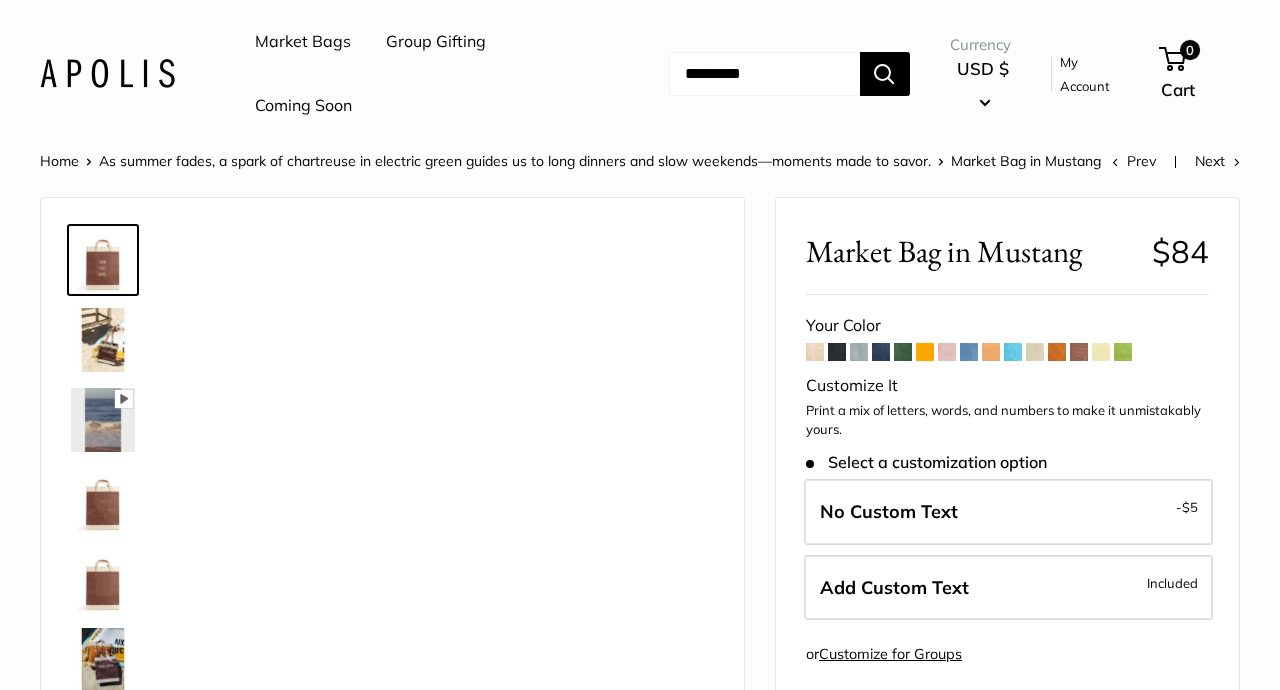 scroll, scrollTop: 0, scrollLeft: 0, axis: both 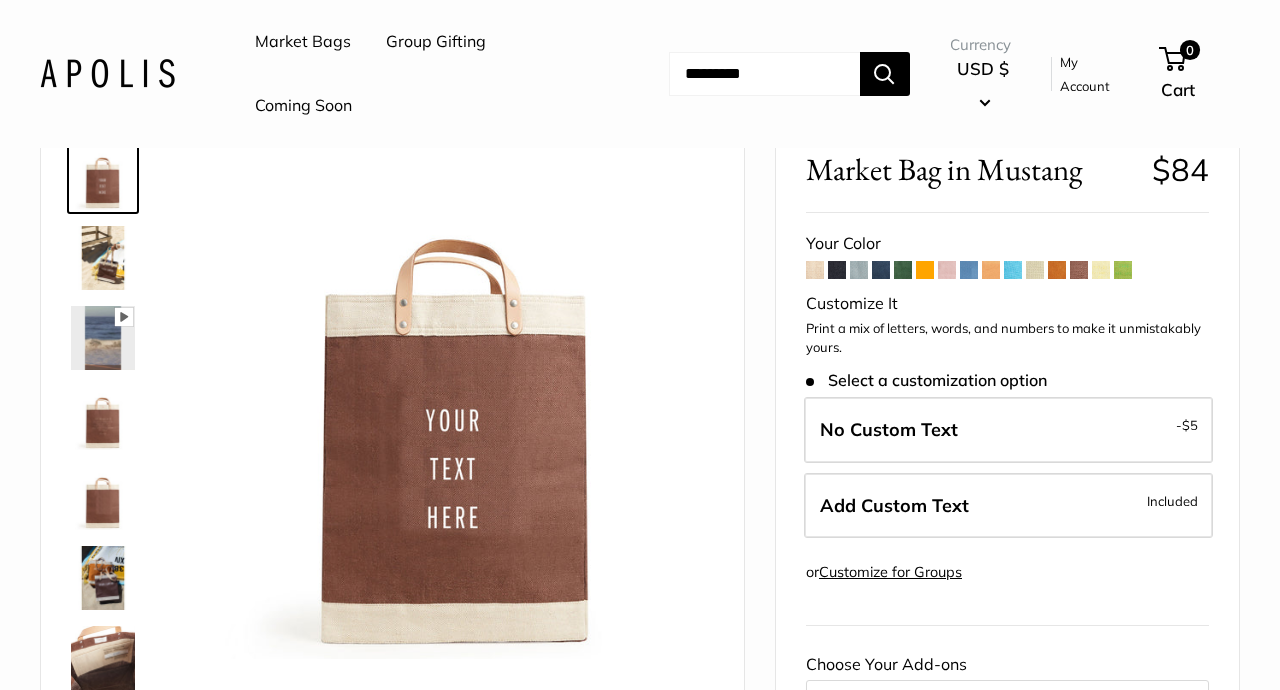 click at bounding box center [837, 270] 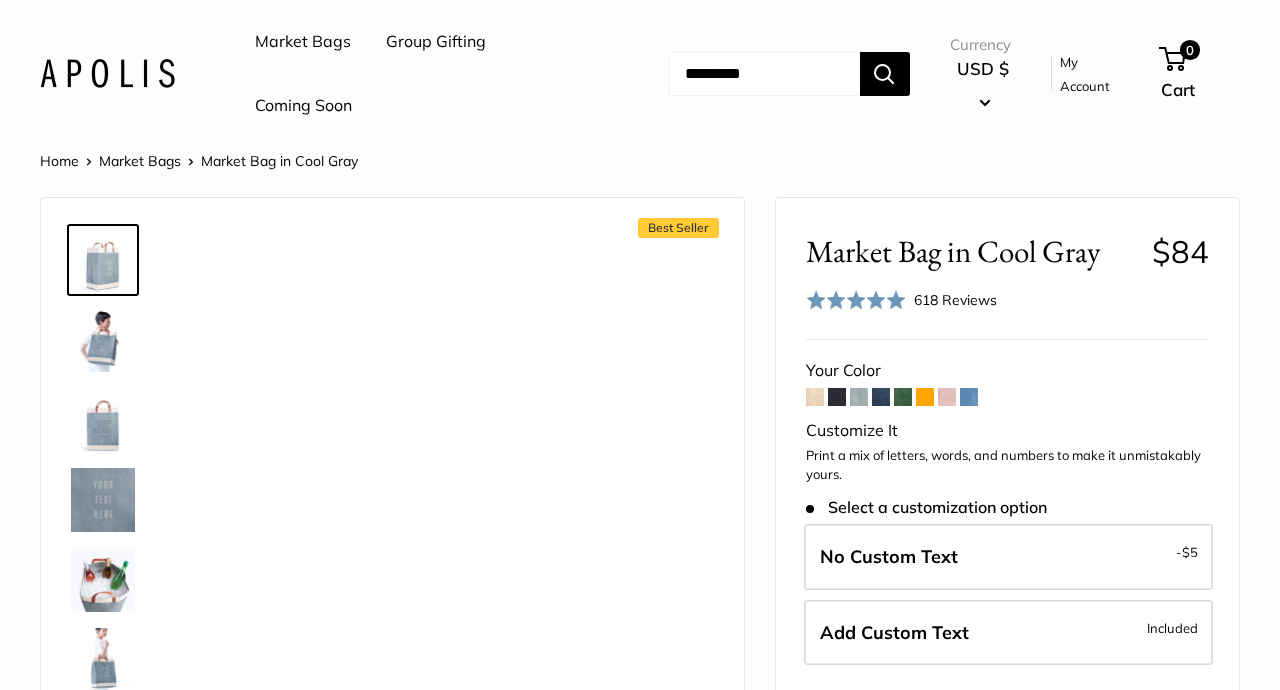 scroll, scrollTop: 0, scrollLeft: 0, axis: both 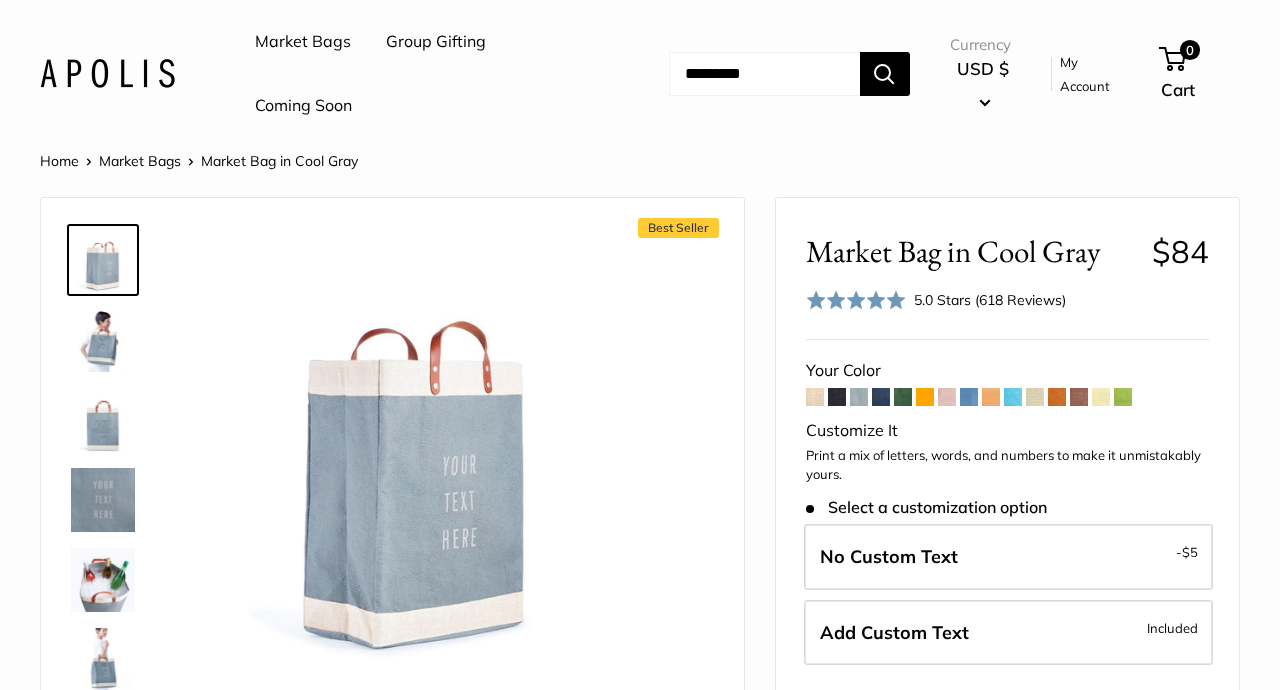 click at bounding box center (881, 397) 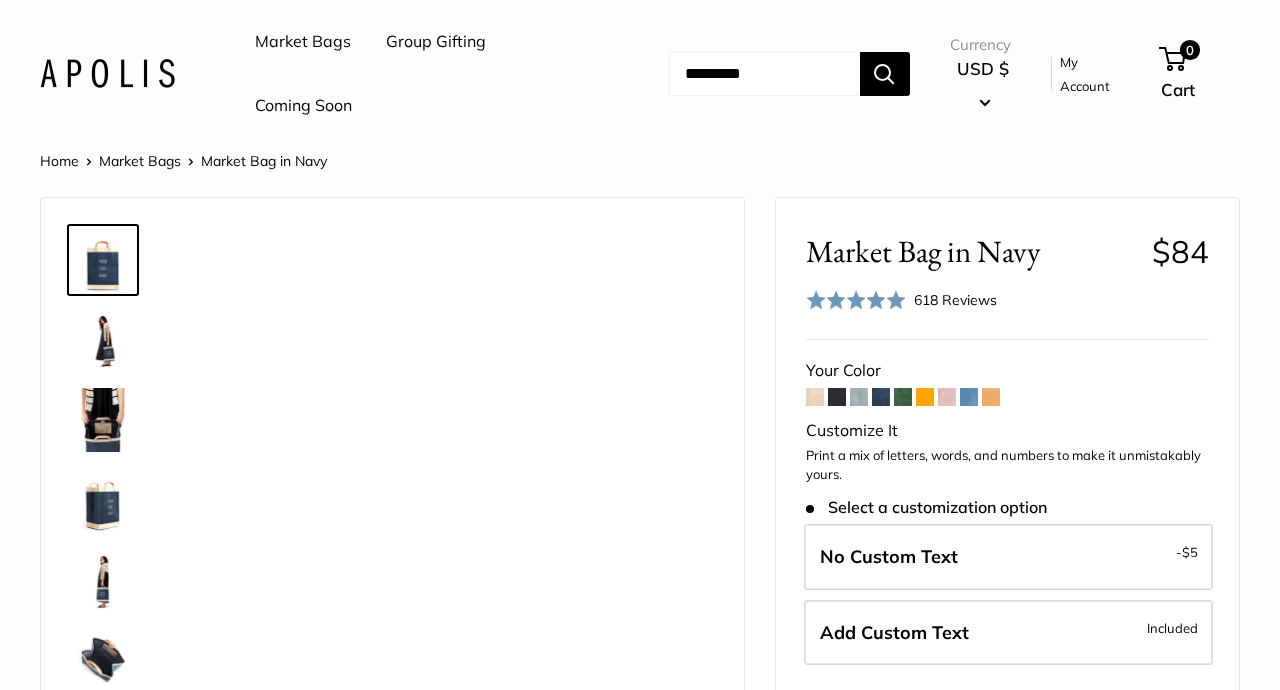 scroll, scrollTop: 0, scrollLeft: 0, axis: both 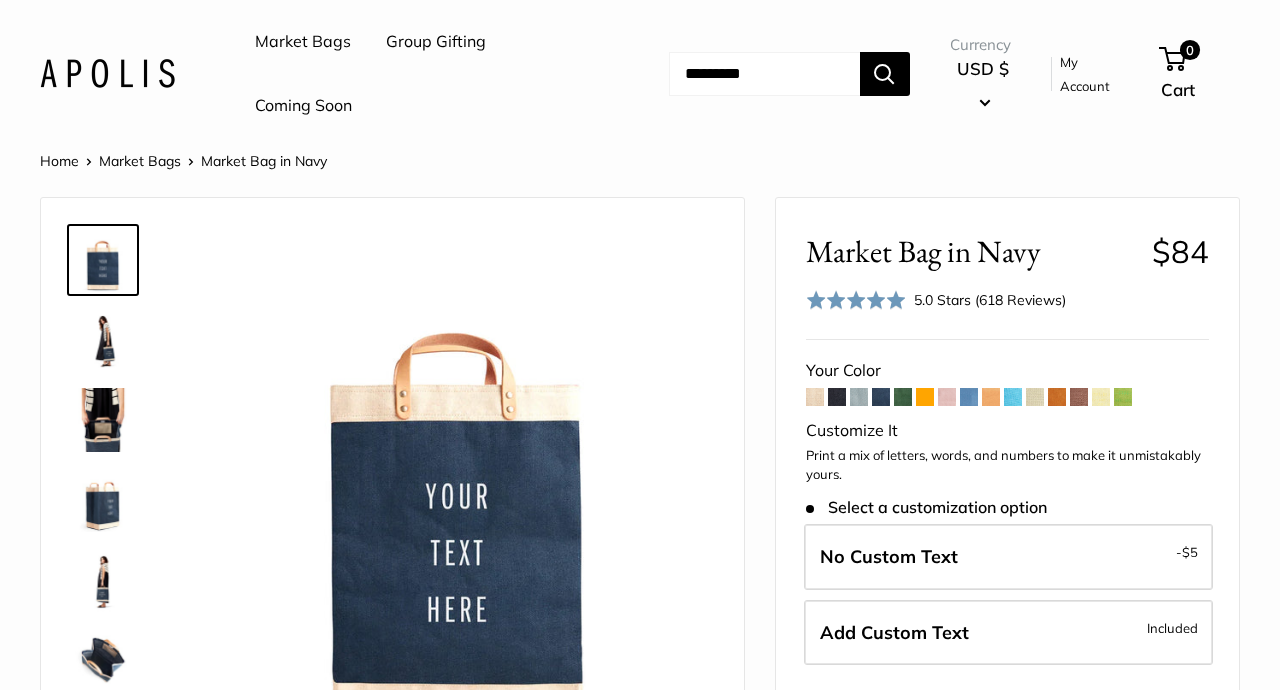 click at bounding box center (903, 397) 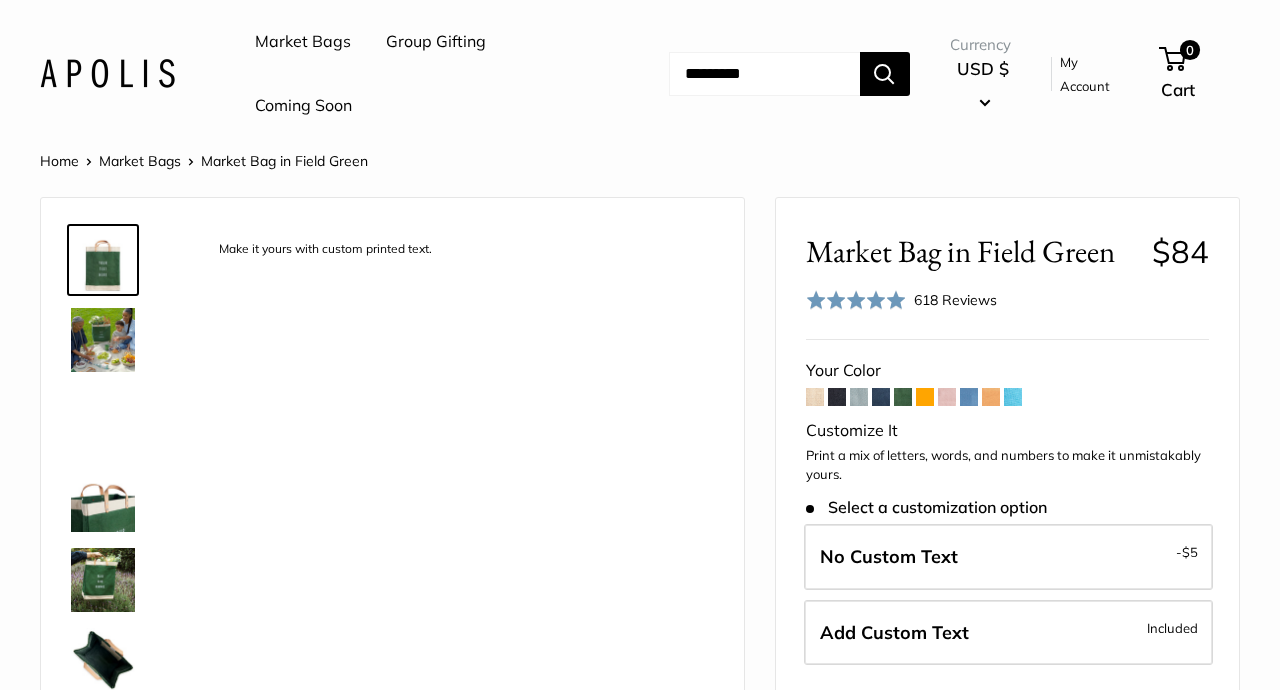 scroll, scrollTop: 0, scrollLeft: 0, axis: both 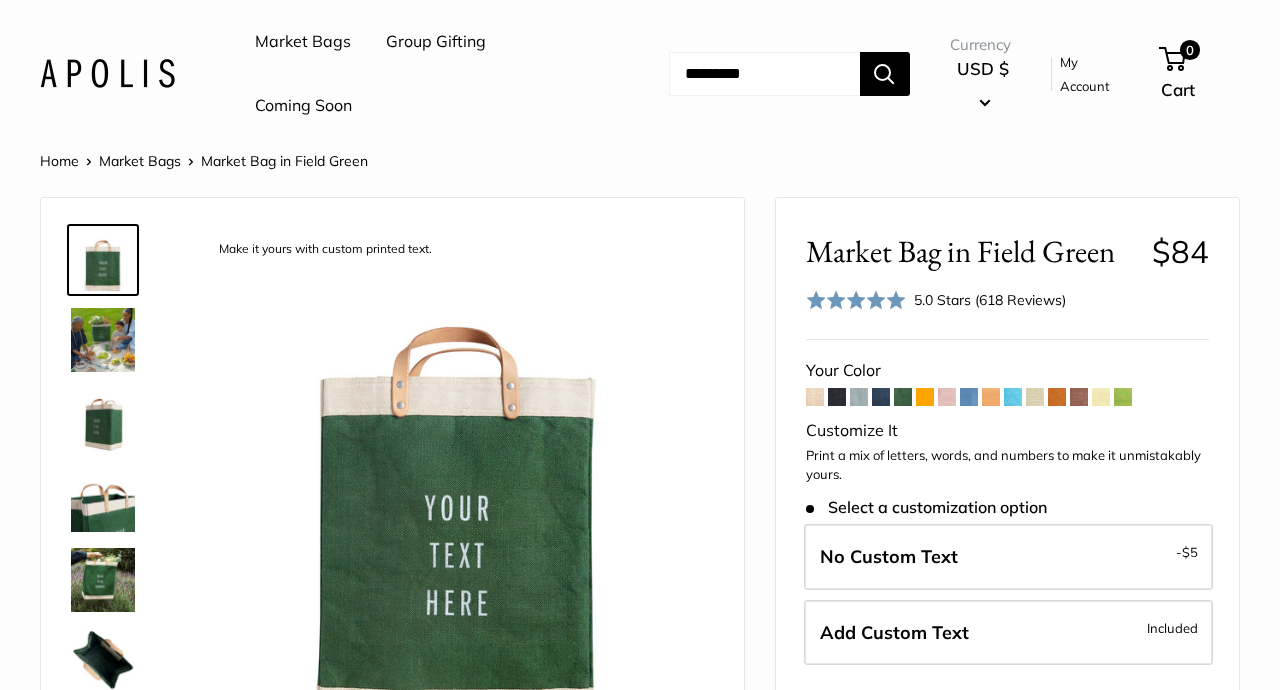 click at bounding box center (969, 397) 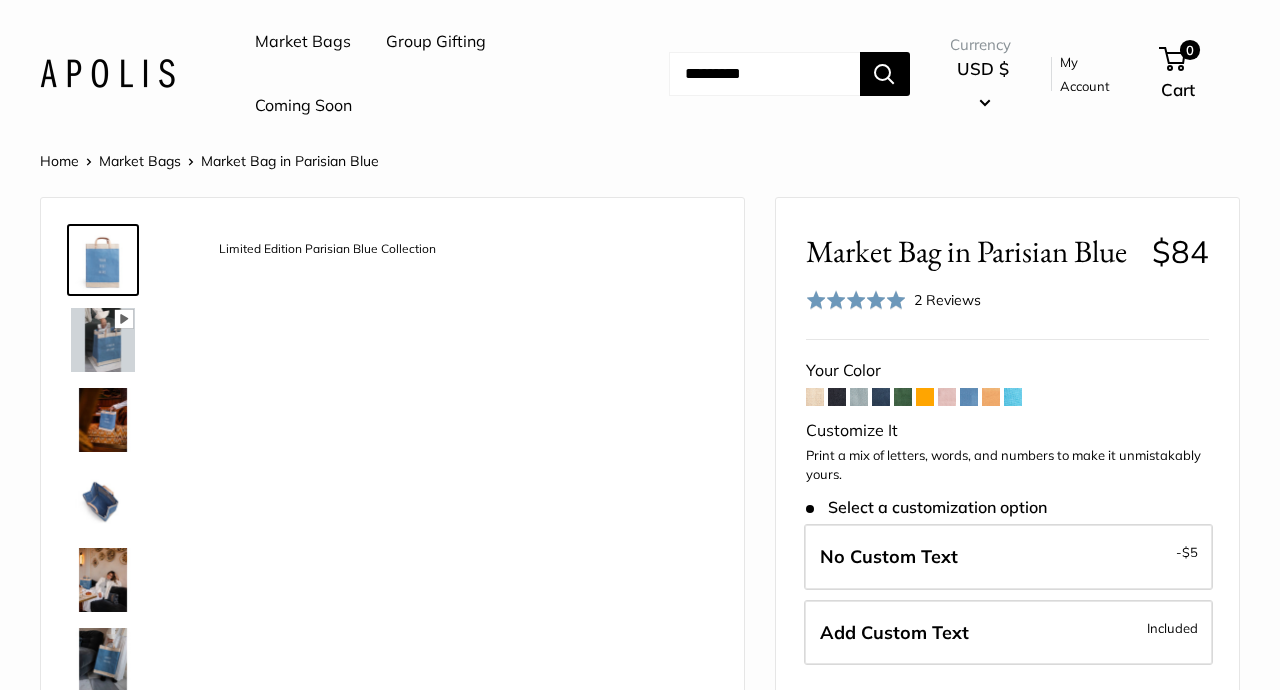 scroll, scrollTop: 0, scrollLeft: 0, axis: both 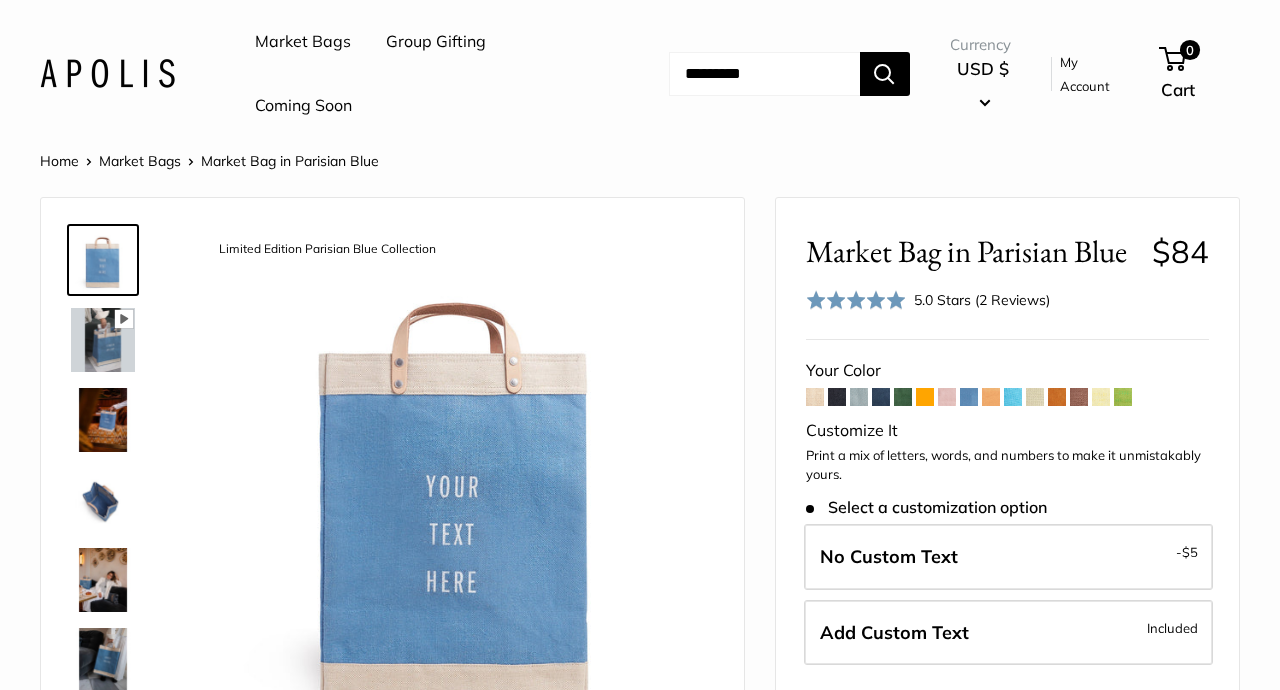 click at bounding box center [1079, 397] 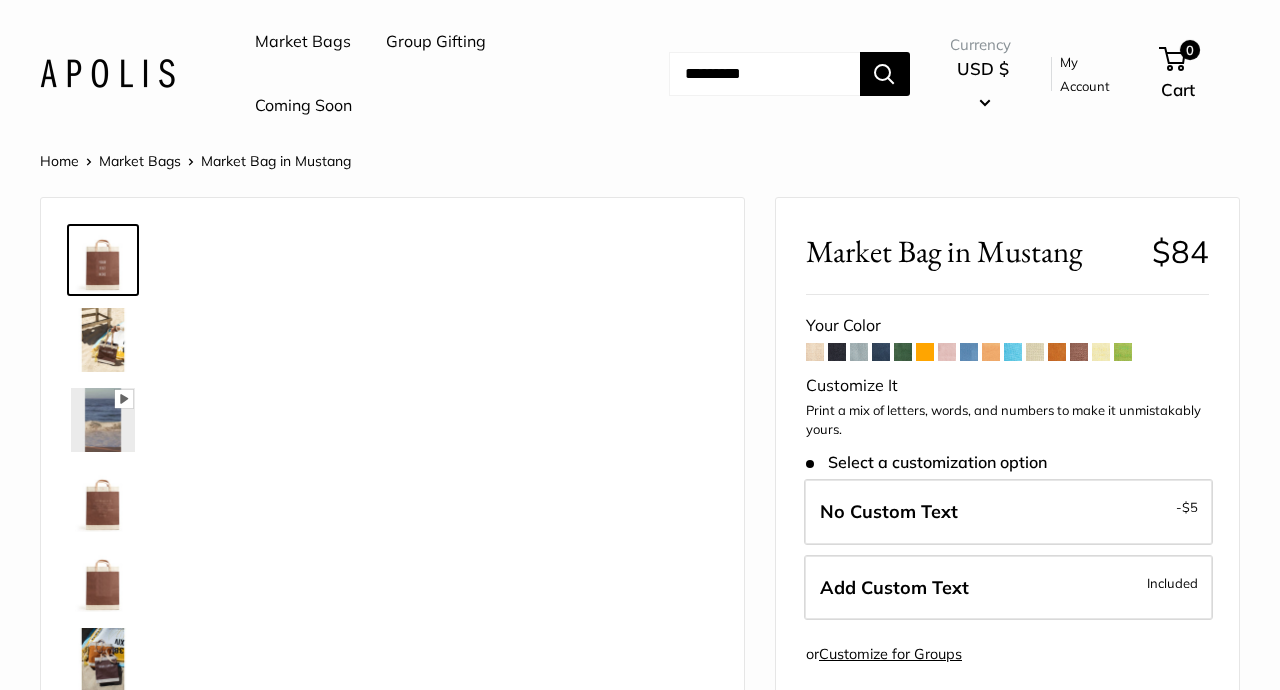 scroll, scrollTop: 0, scrollLeft: 0, axis: both 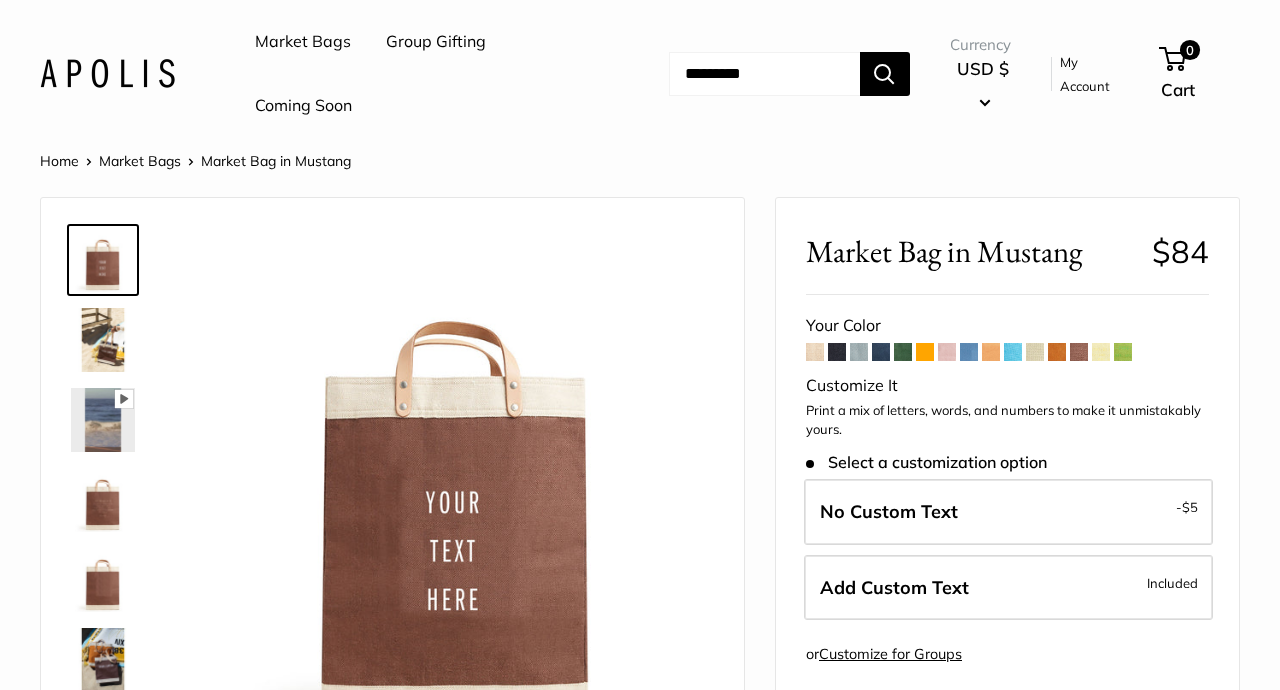 click at bounding box center (881, 352) 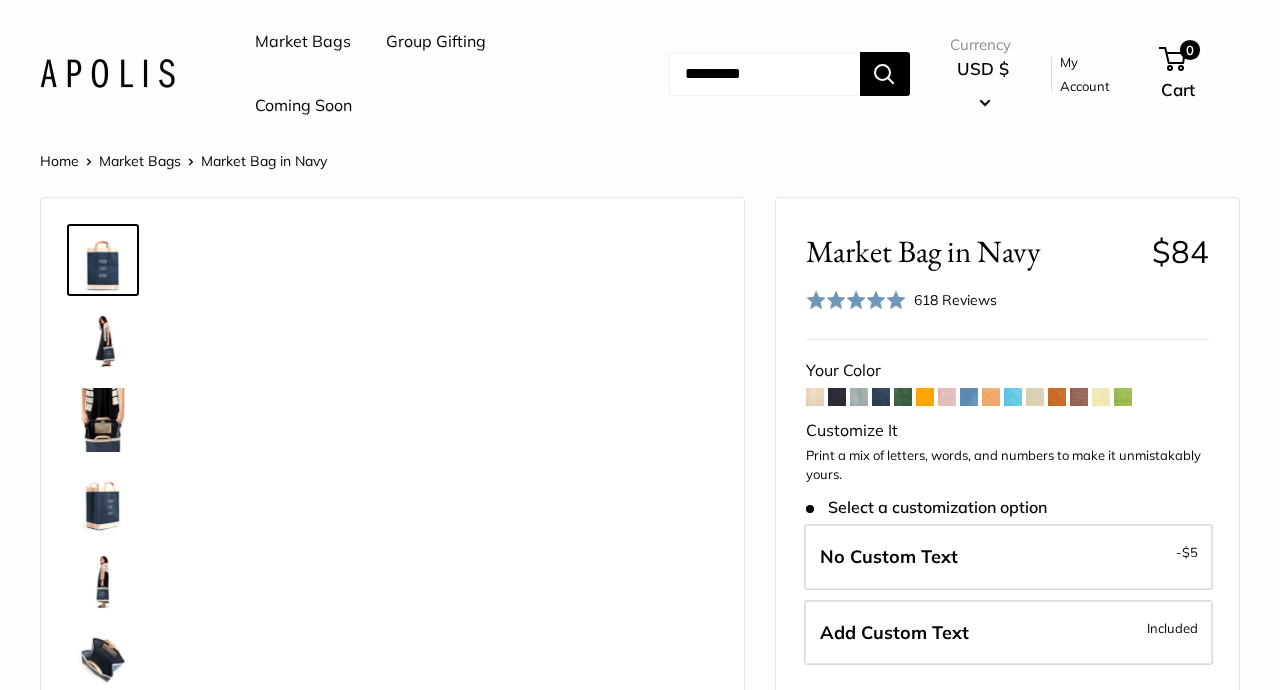 scroll, scrollTop: 0, scrollLeft: 0, axis: both 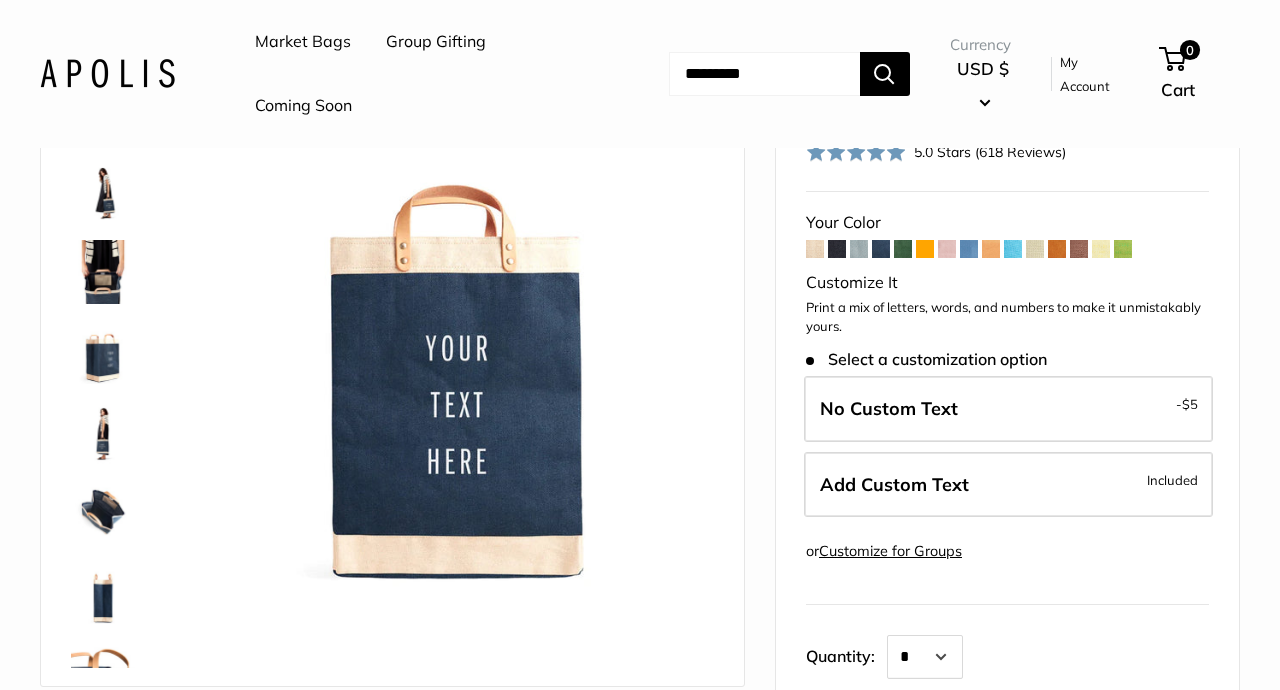 click at bounding box center (103, 352) 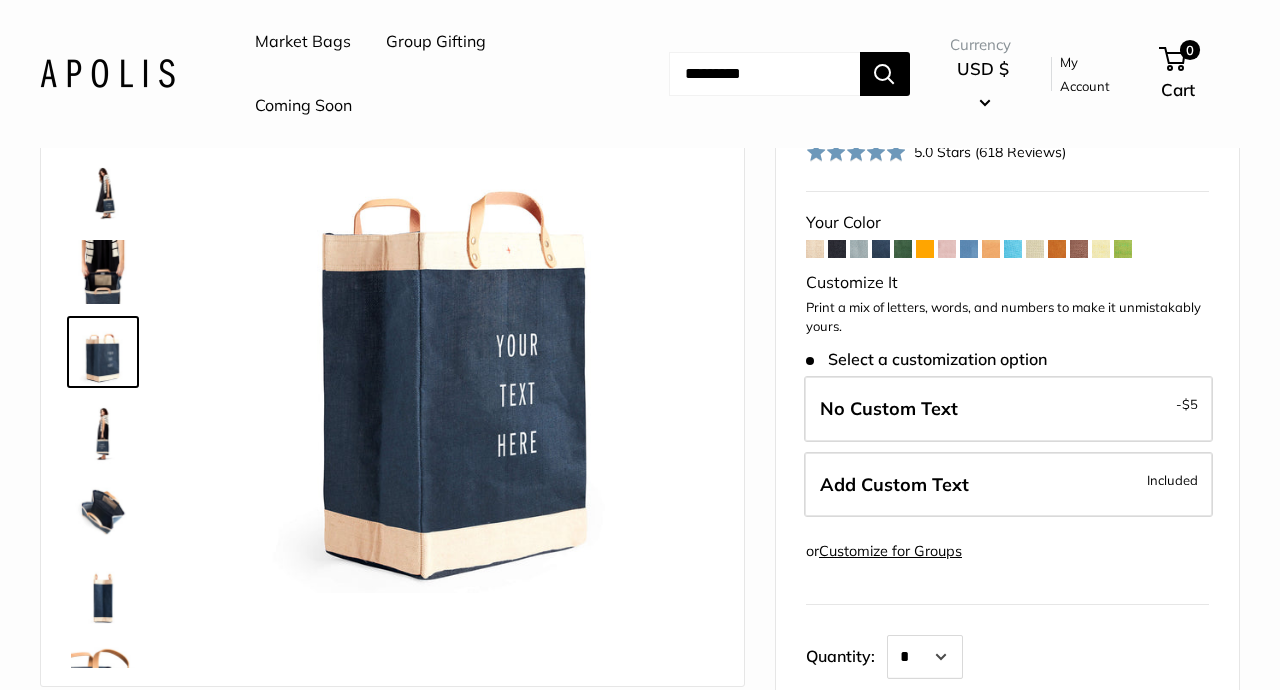 click at bounding box center [903, 249] 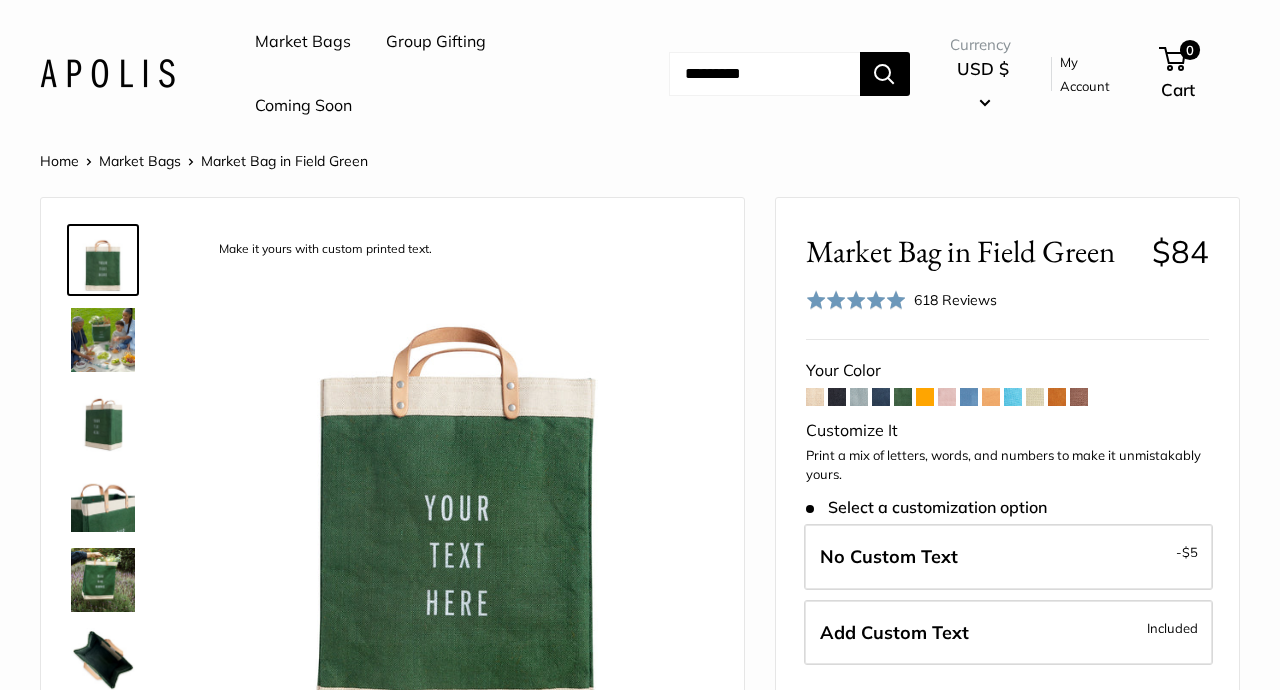 scroll, scrollTop: 0, scrollLeft: 0, axis: both 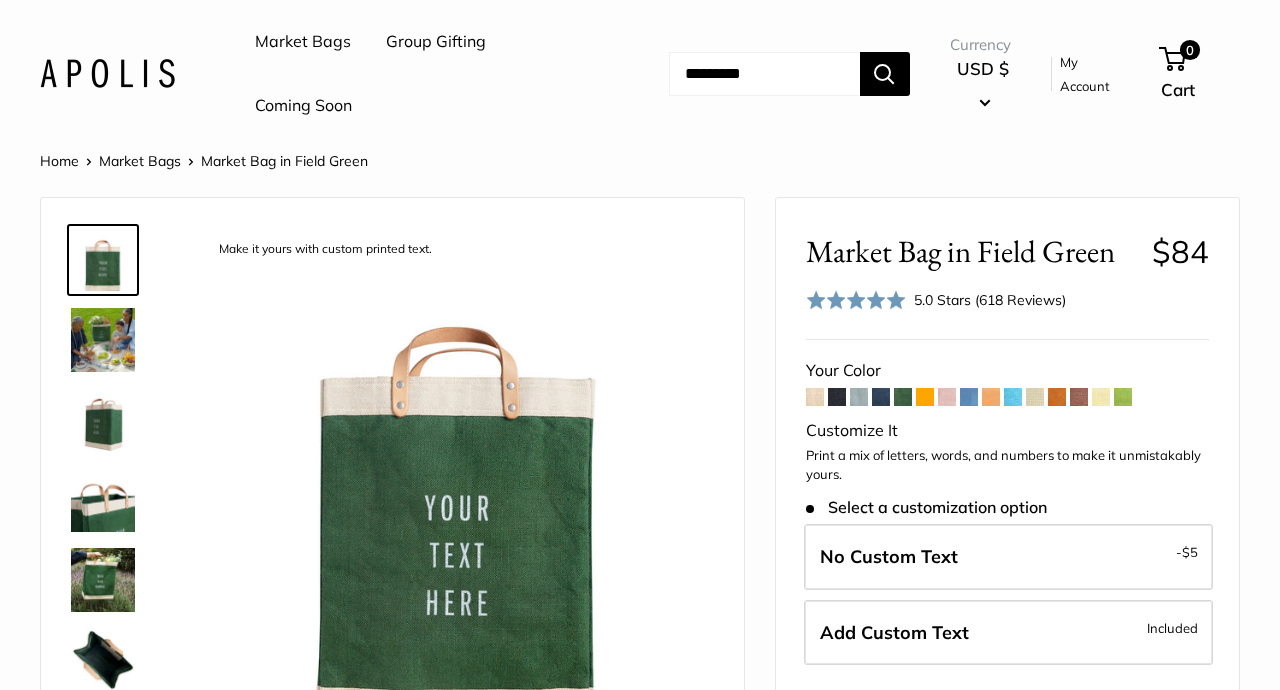 click at bounding box center (103, 420) 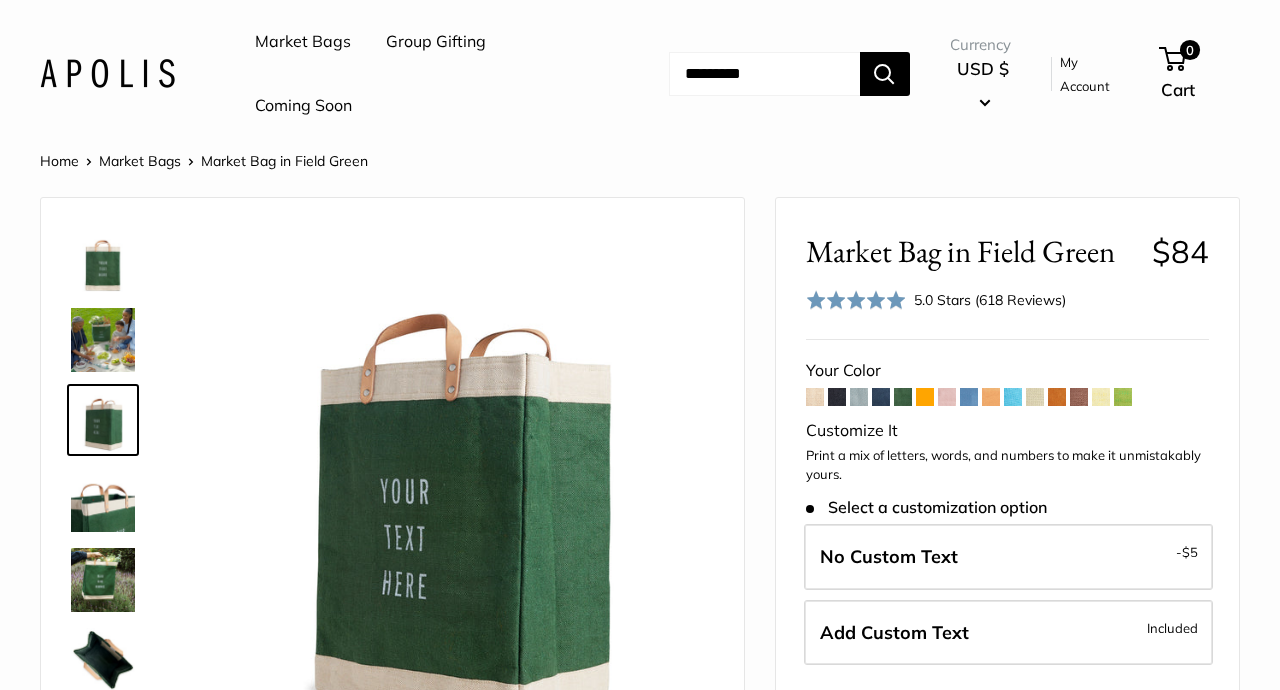 click at bounding box center [881, 397] 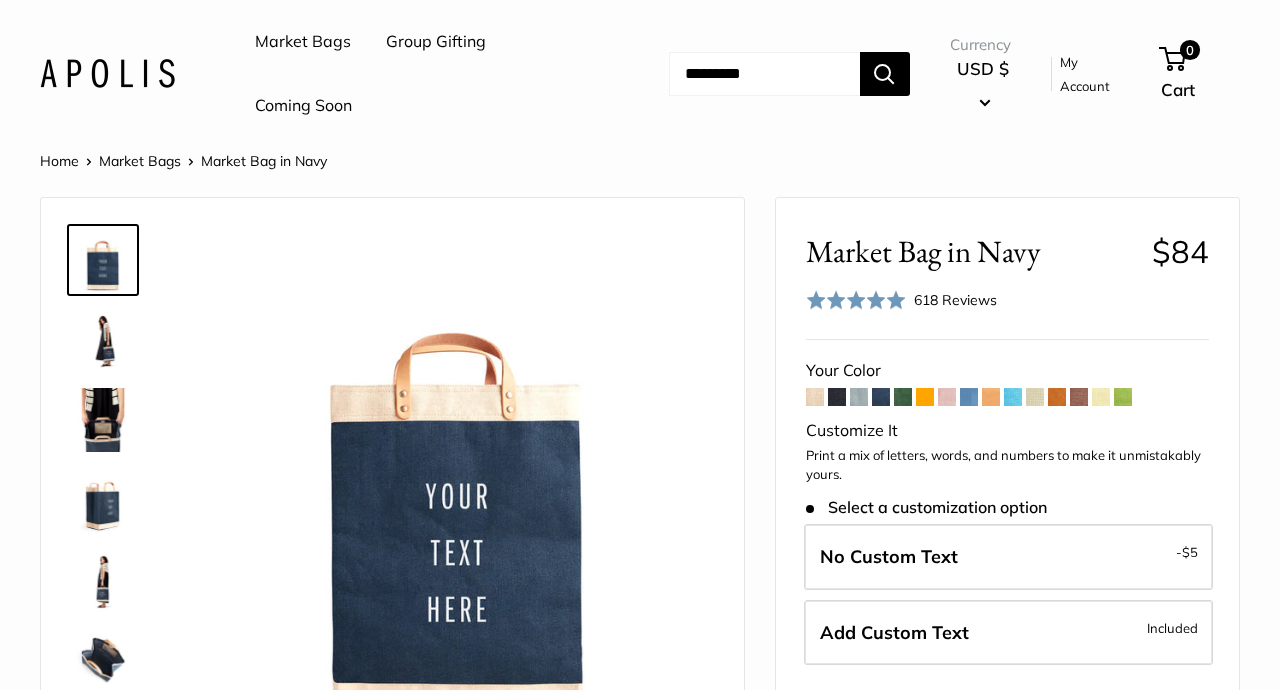 scroll, scrollTop: 0, scrollLeft: 0, axis: both 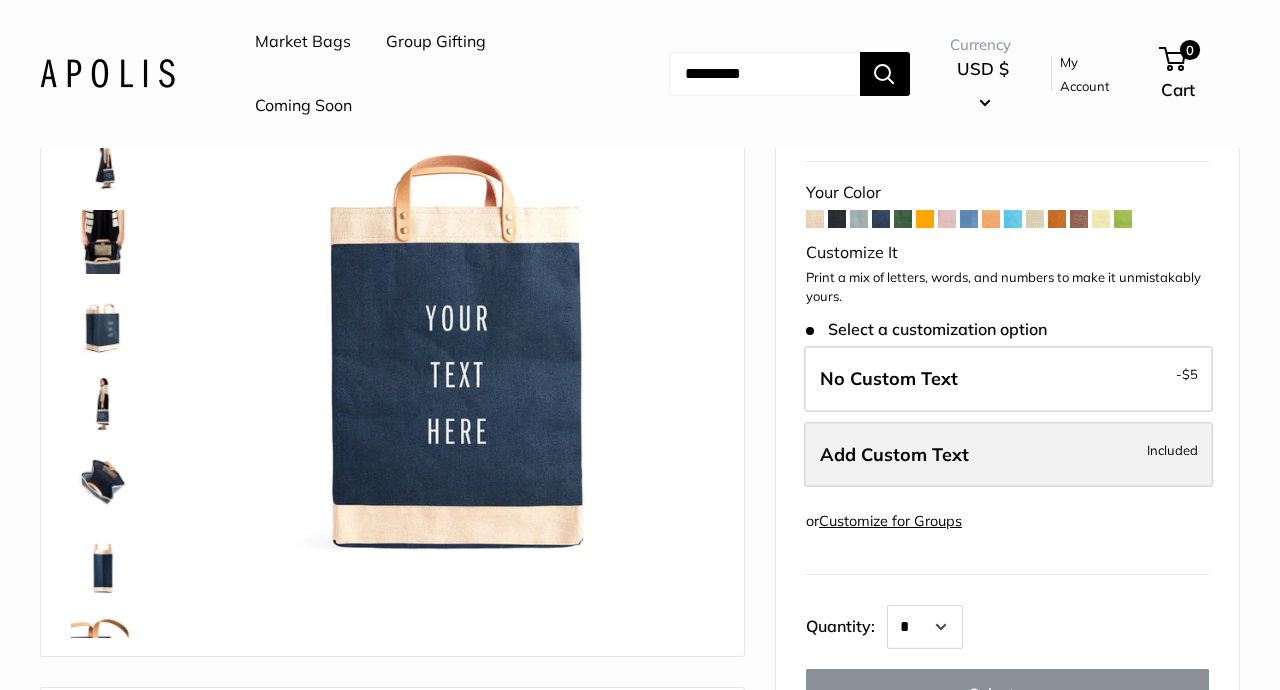 click on "Add Custom Text" at bounding box center [894, 454] 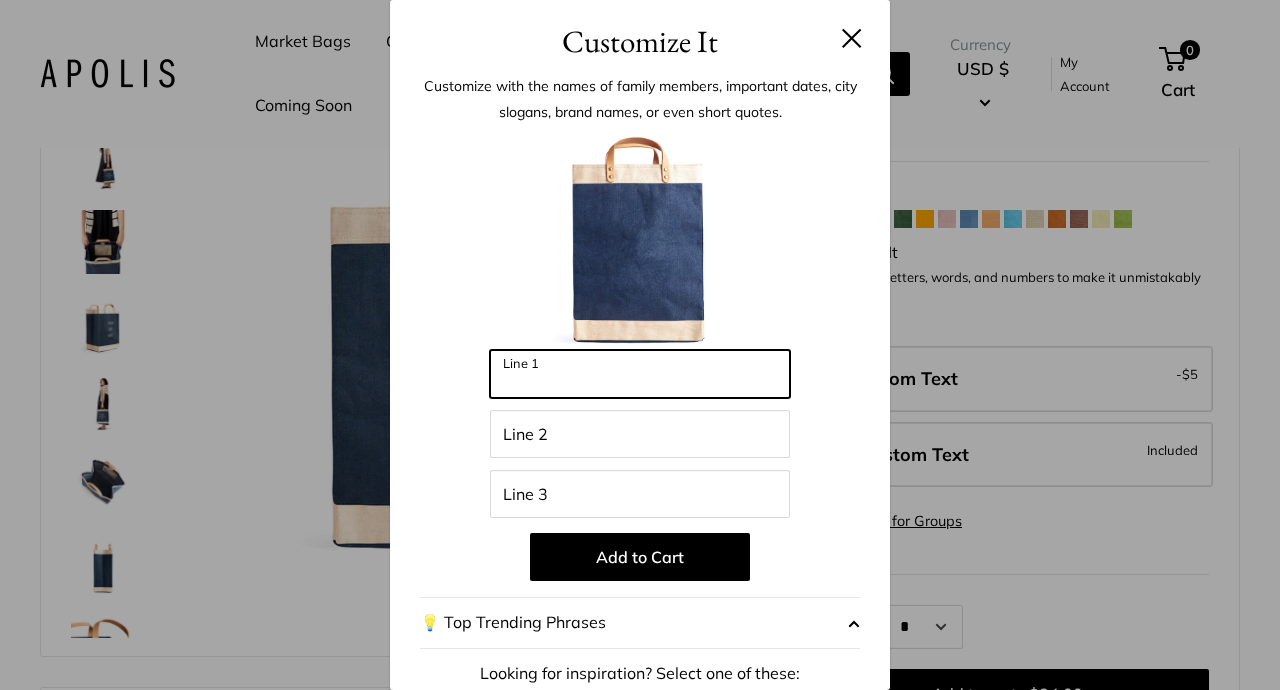click on "Line 1" at bounding box center (640, 374) 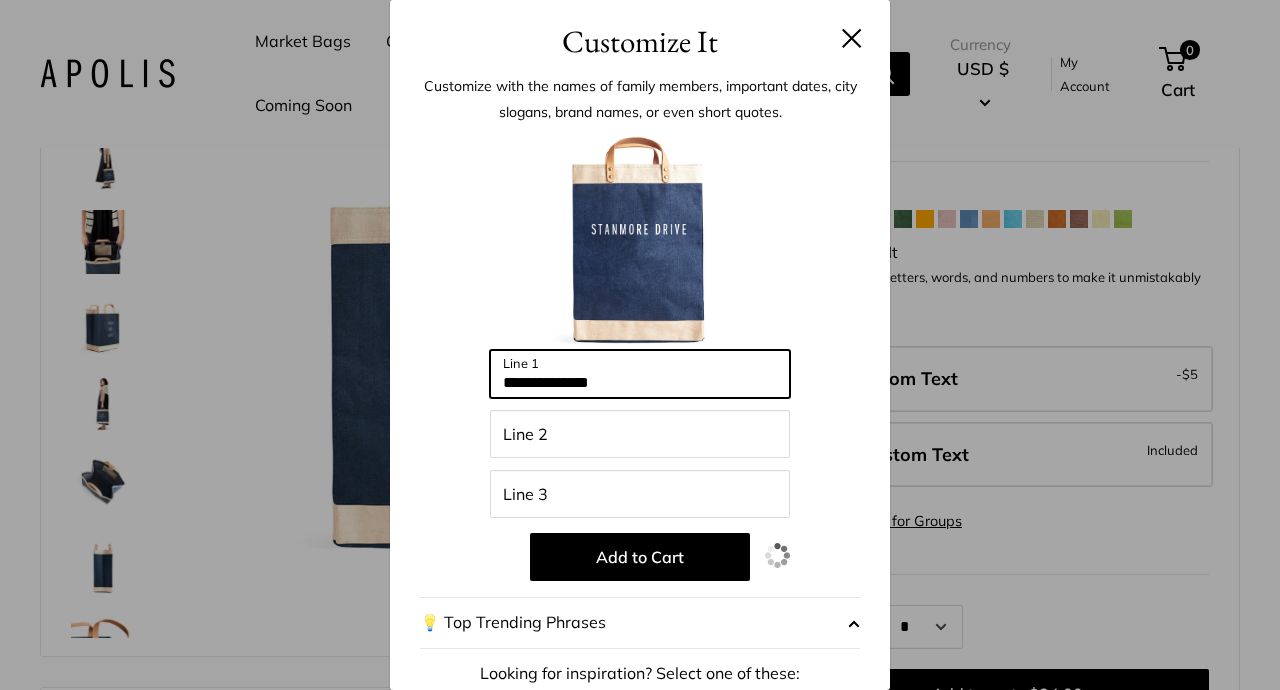type on "**********" 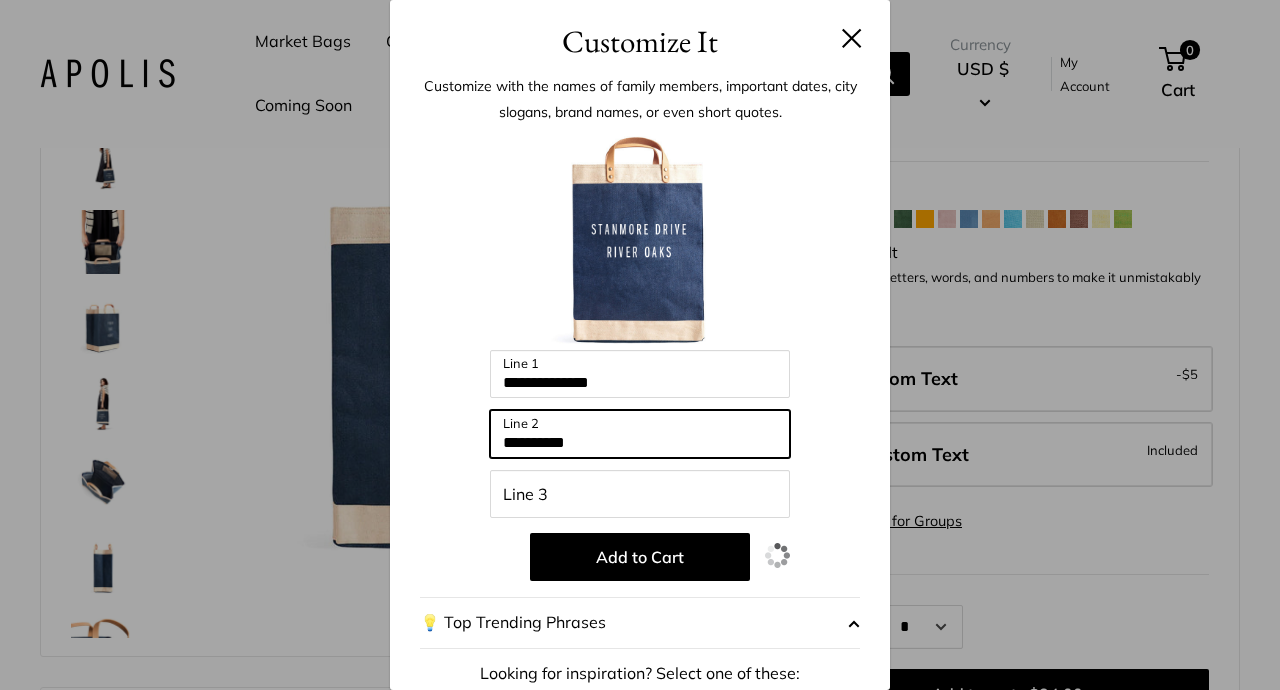 type on "**********" 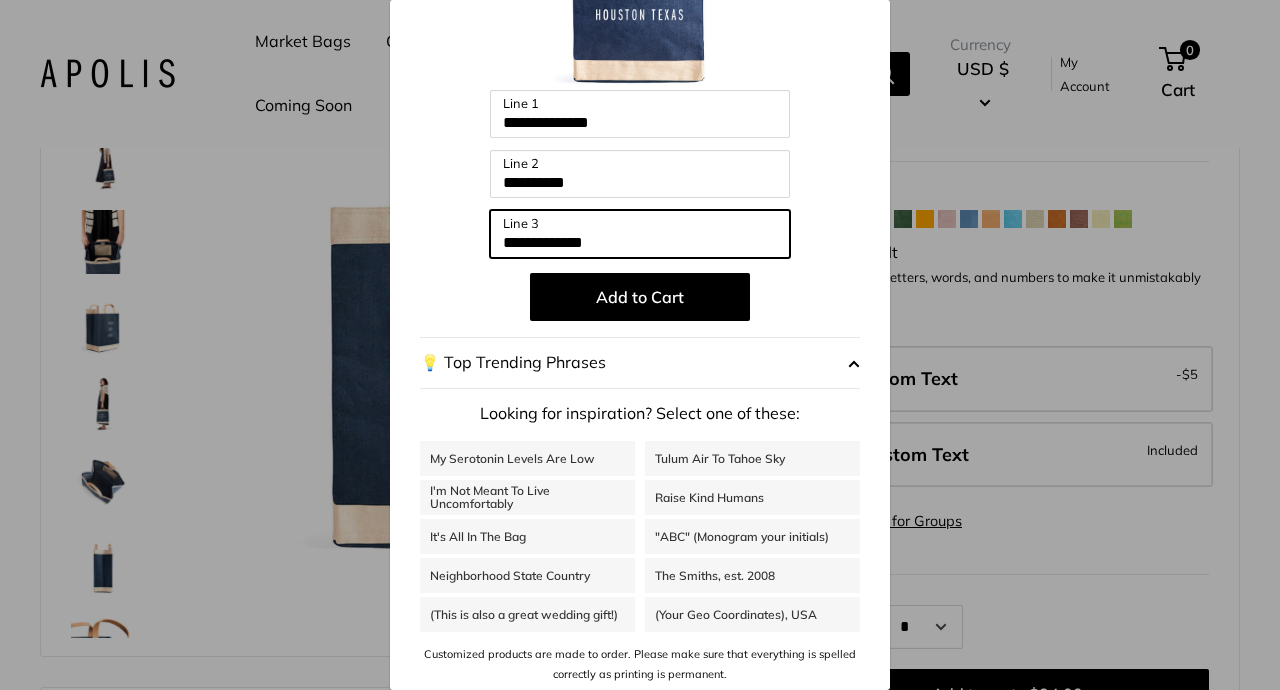 scroll, scrollTop: 259, scrollLeft: 0, axis: vertical 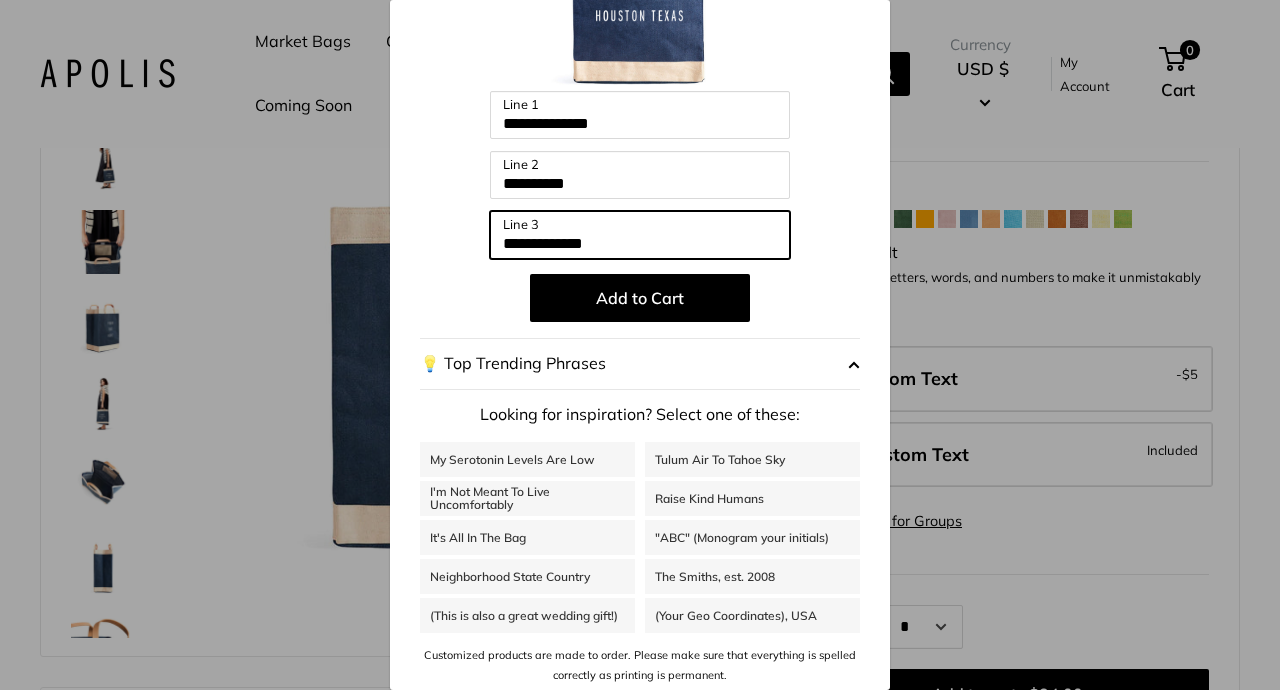 type on "**********" 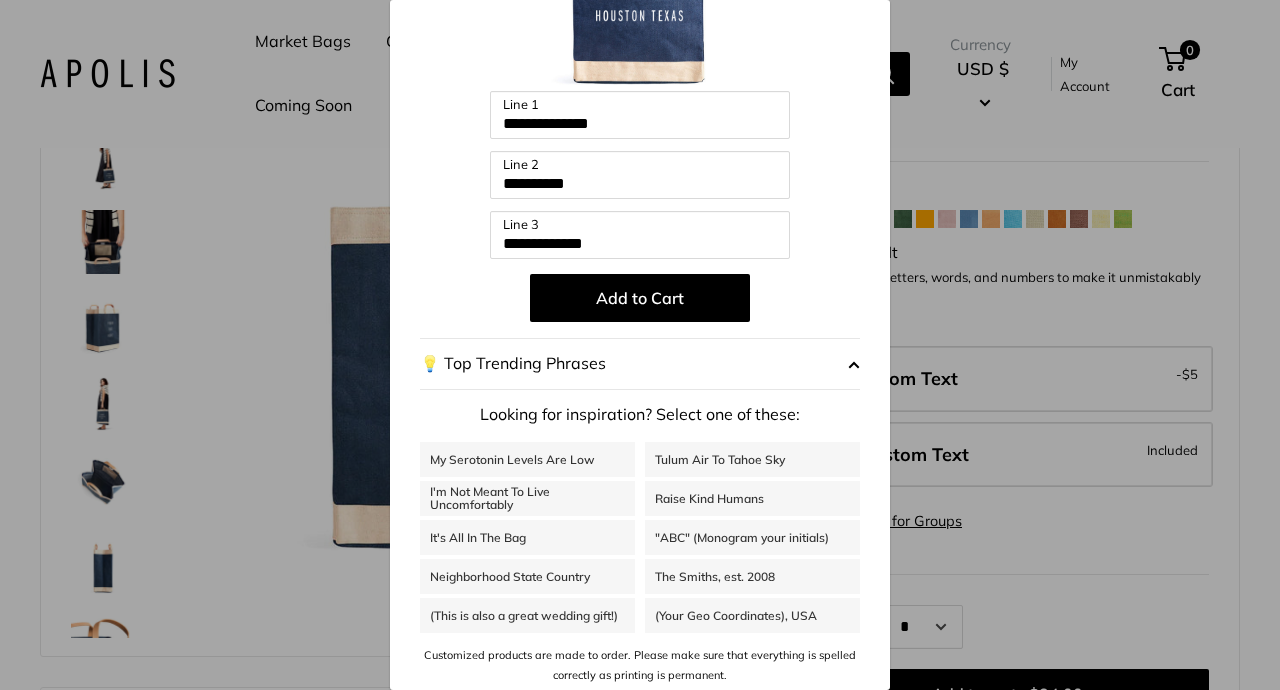 click on "Neighborhood State Country" at bounding box center [527, 576] 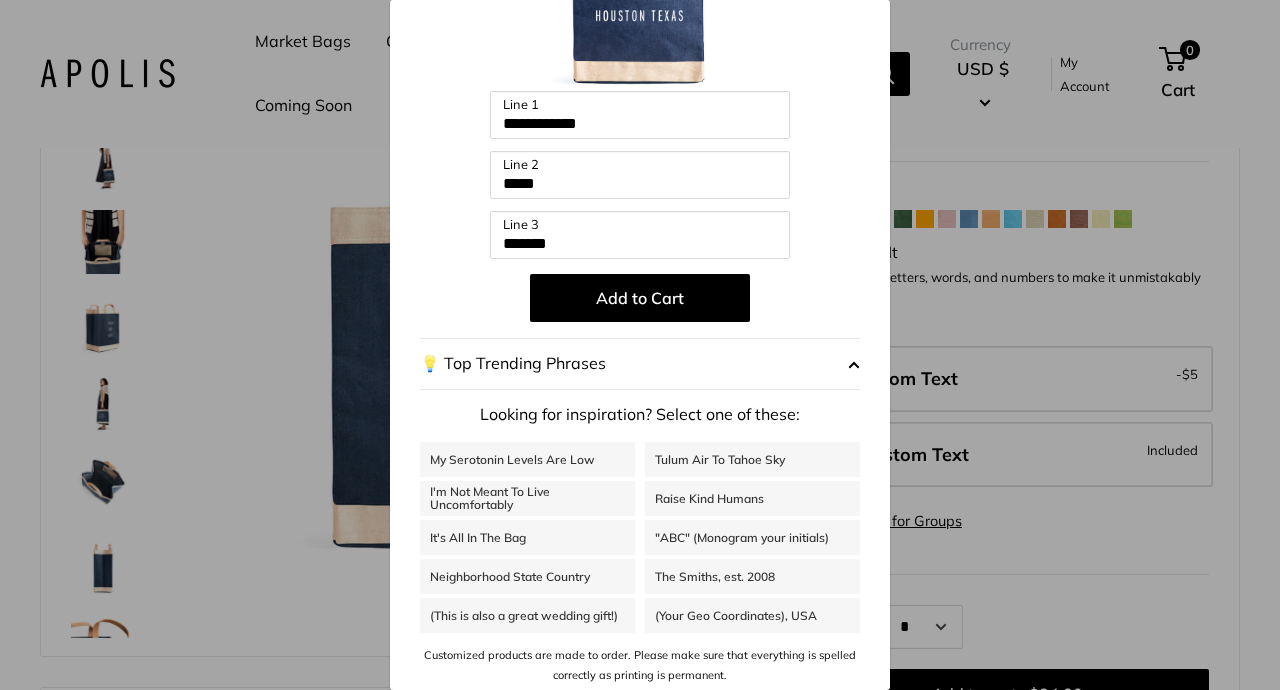 scroll, scrollTop: 129, scrollLeft: 0, axis: vertical 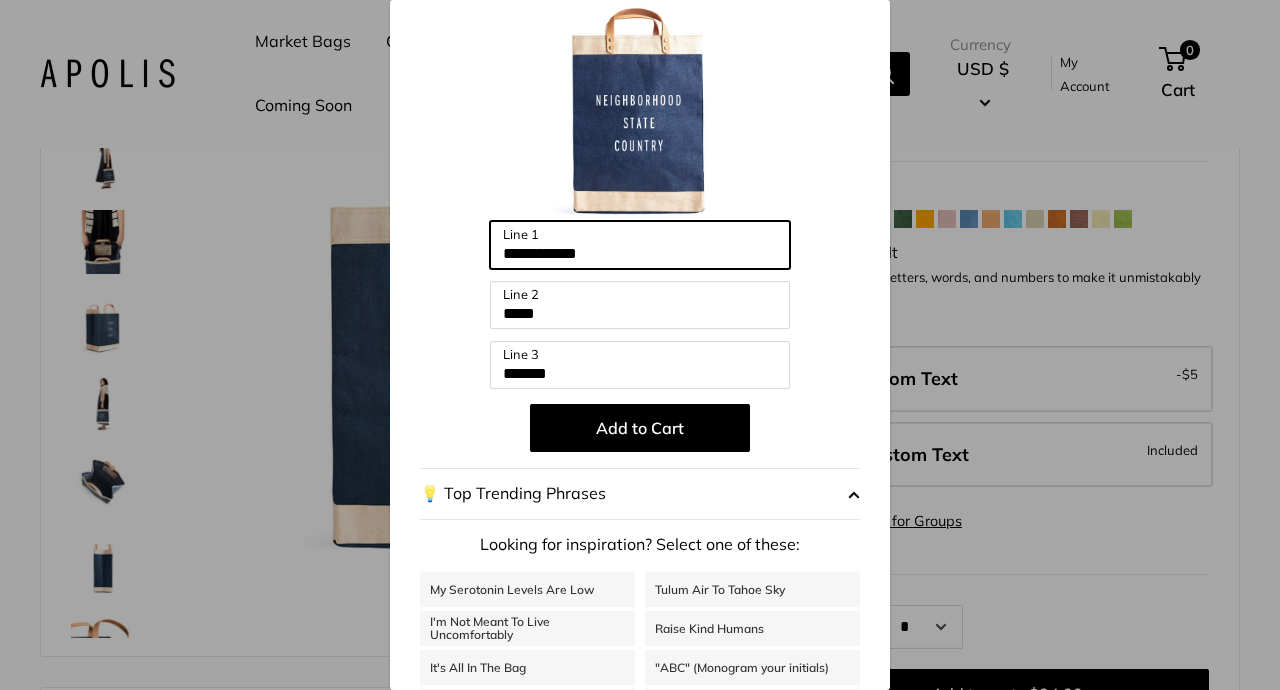 drag, startPoint x: 648, startPoint y: 252, endPoint x: 479, endPoint y: 246, distance: 169.10648 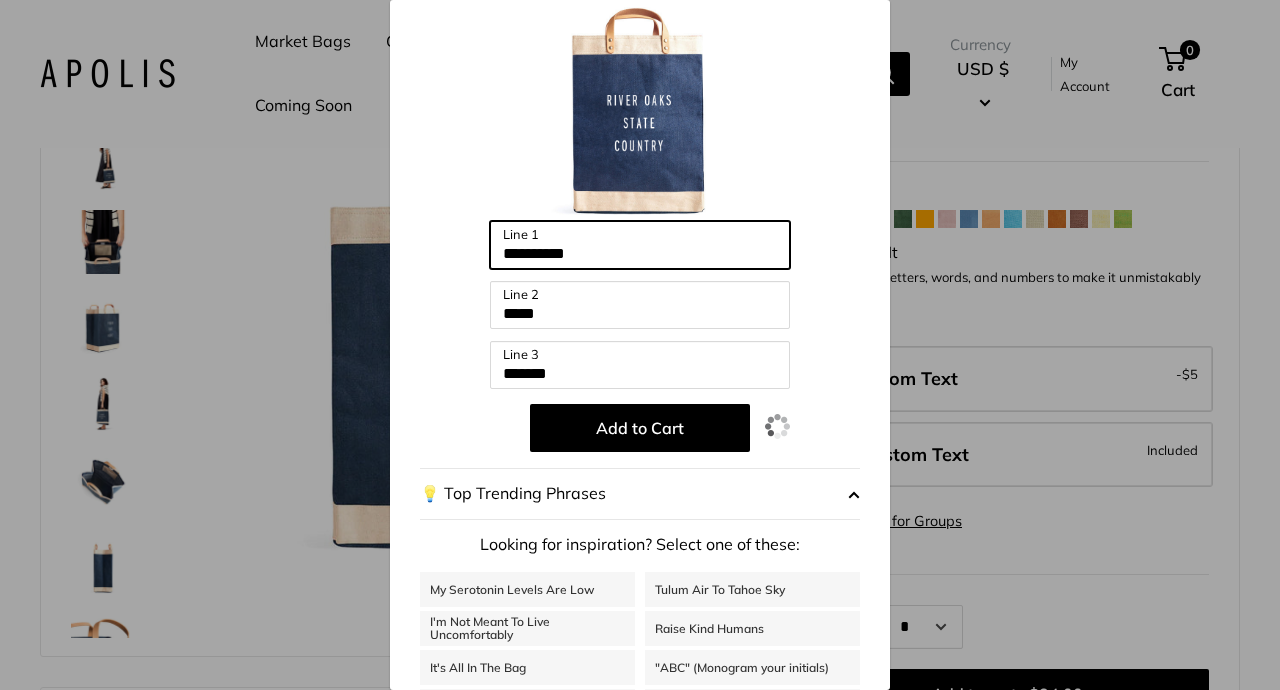 type on "**********" 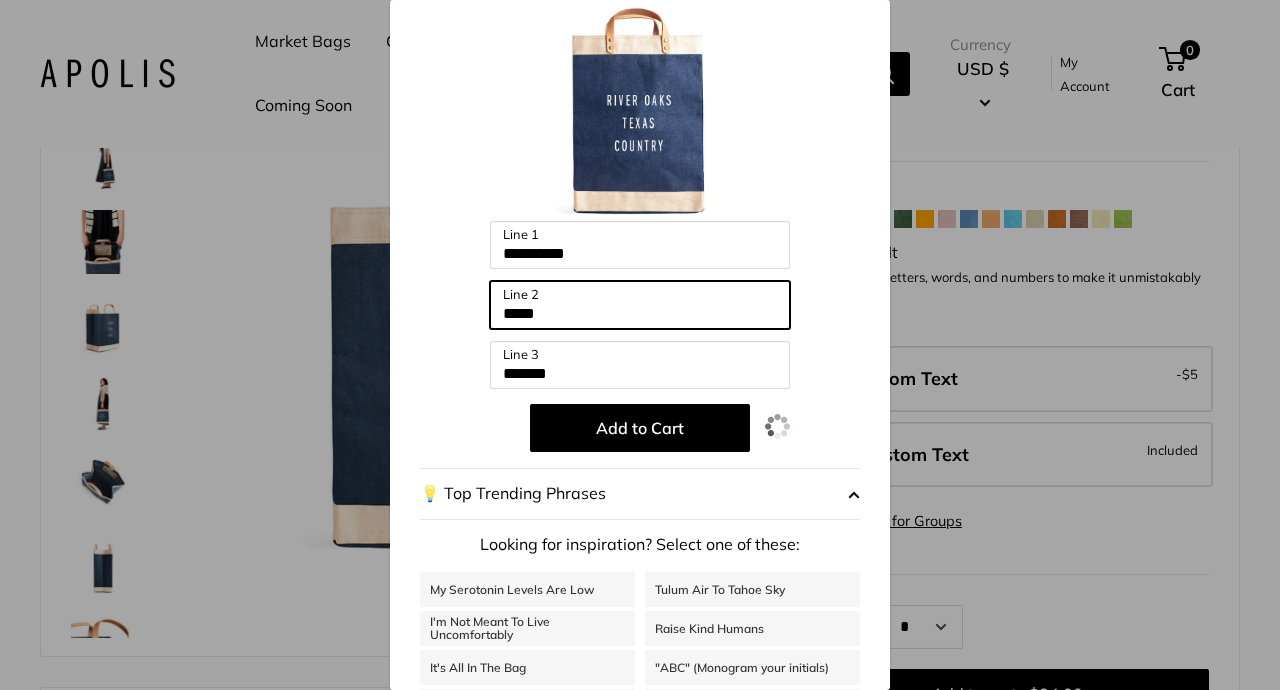 type on "*****" 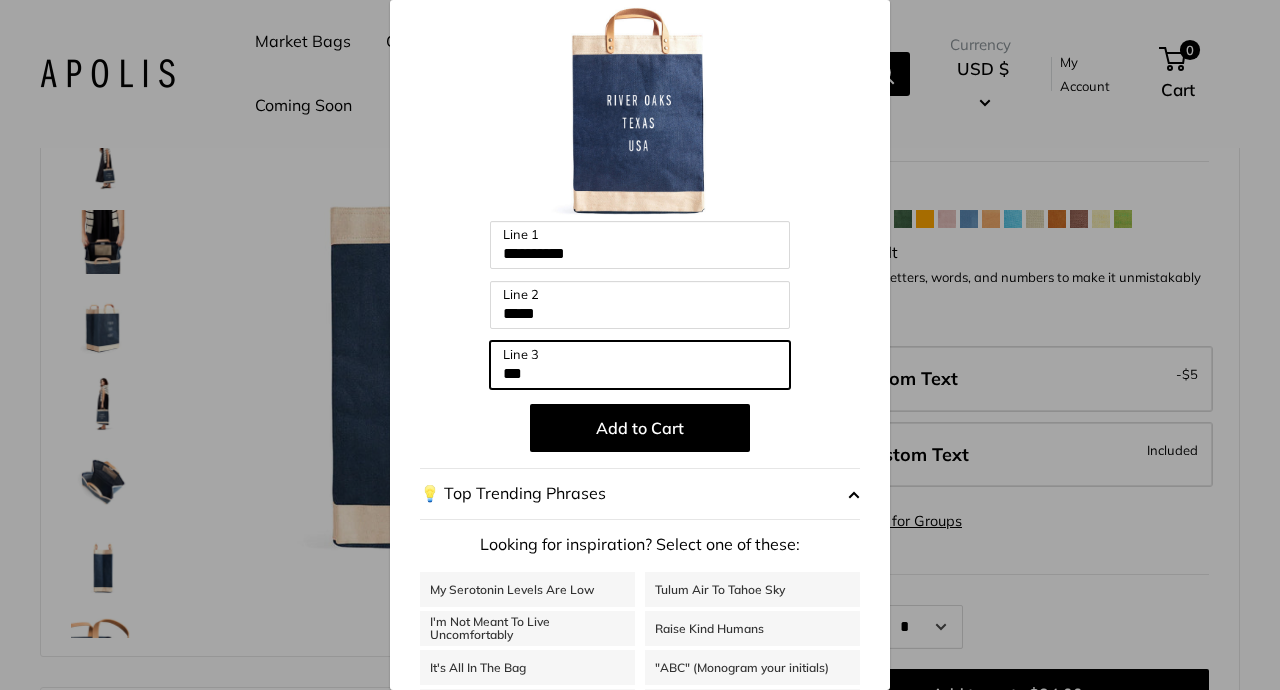 type on "***" 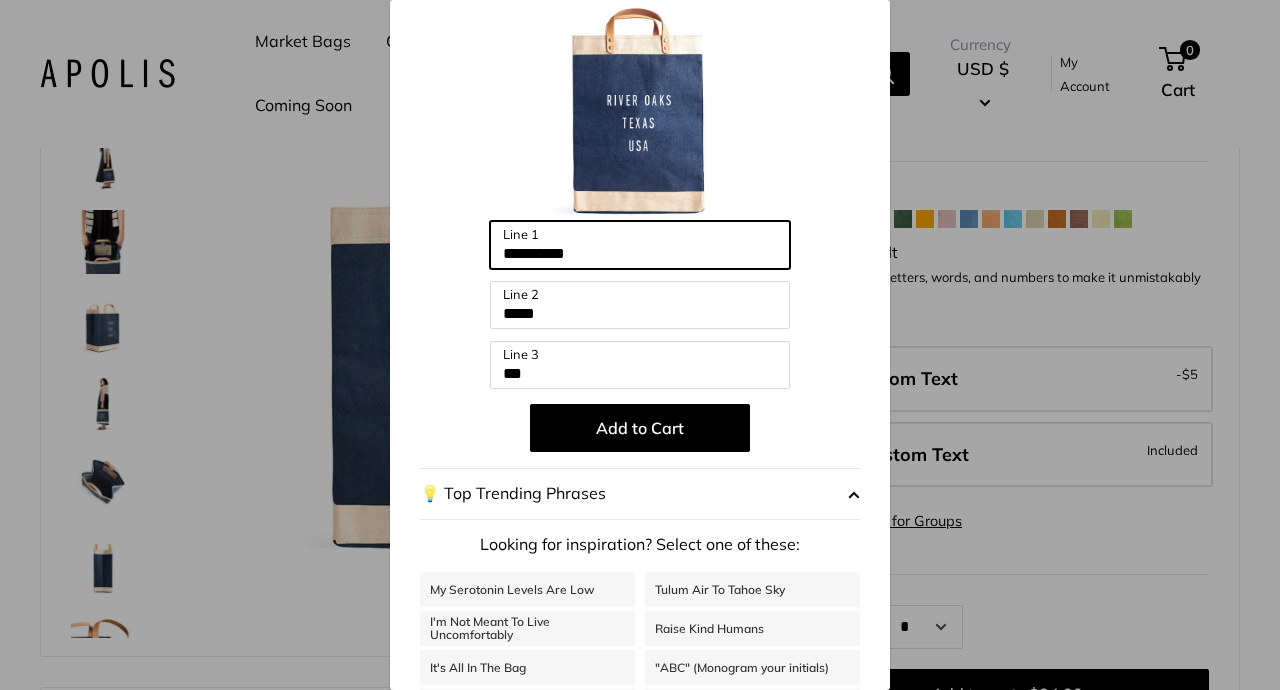 drag, startPoint x: 601, startPoint y: 254, endPoint x: 482, endPoint y: 249, distance: 119.104996 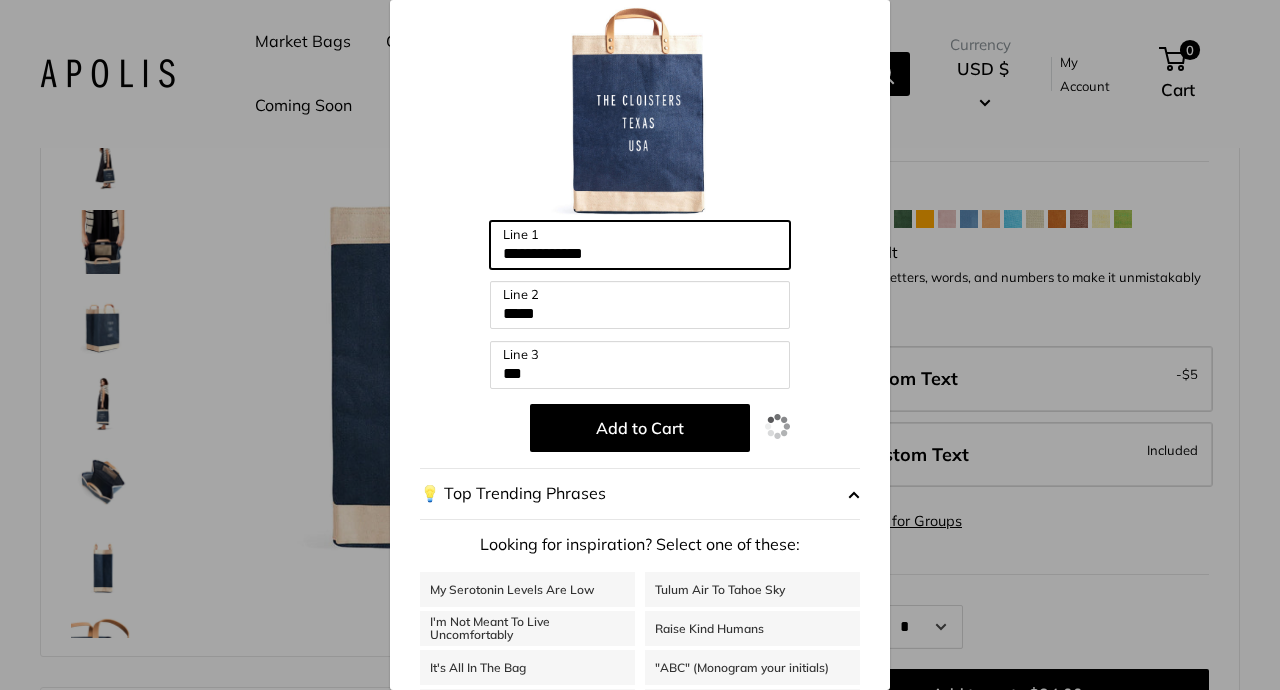 type on "**********" 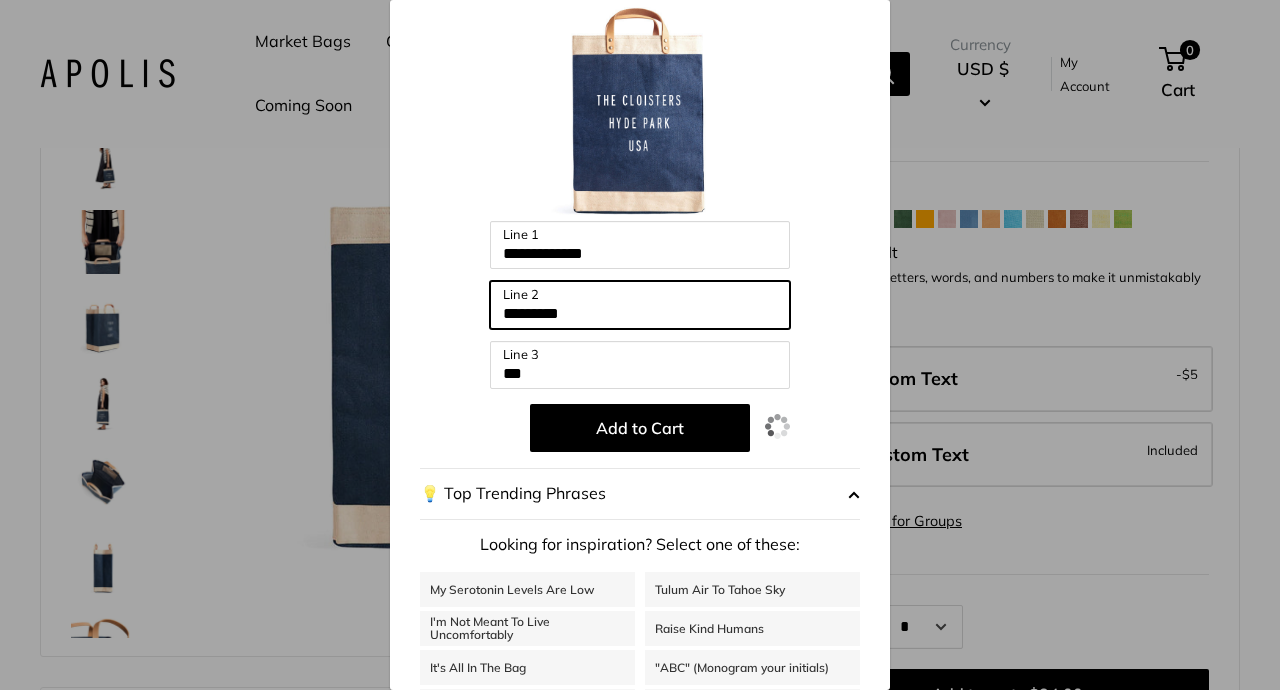 type on "*********" 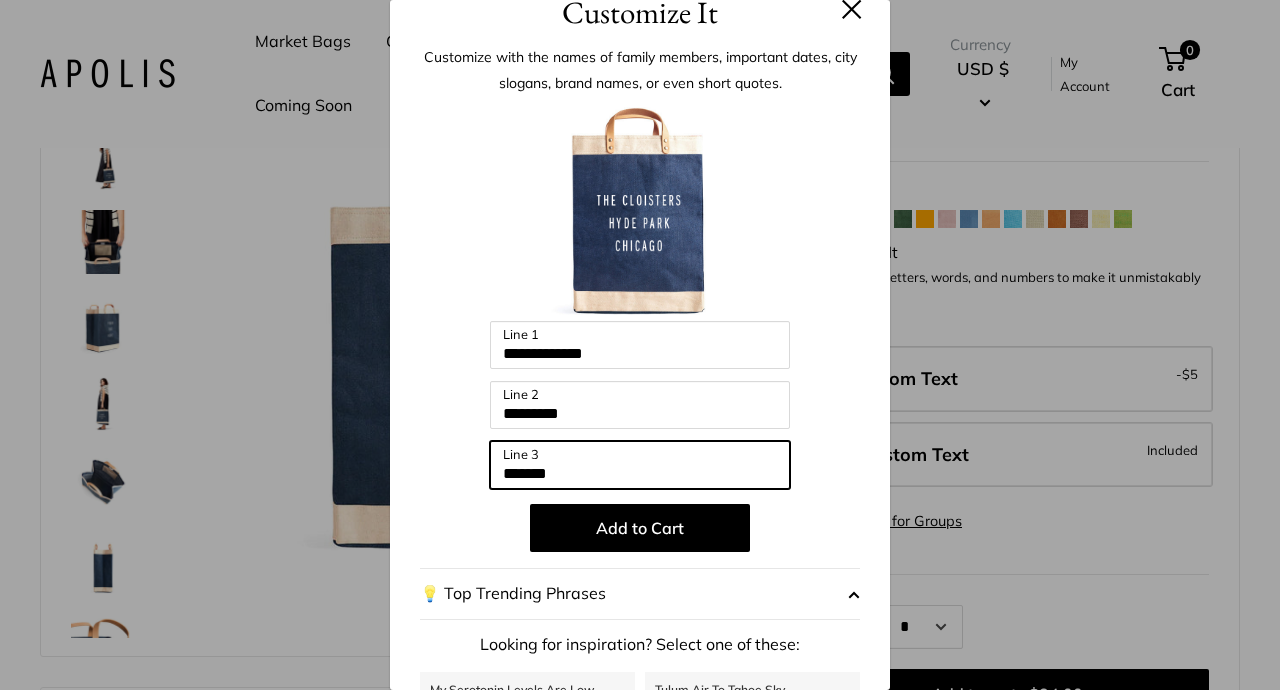 scroll, scrollTop: 31, scrollLeft: 0, axis: vertical 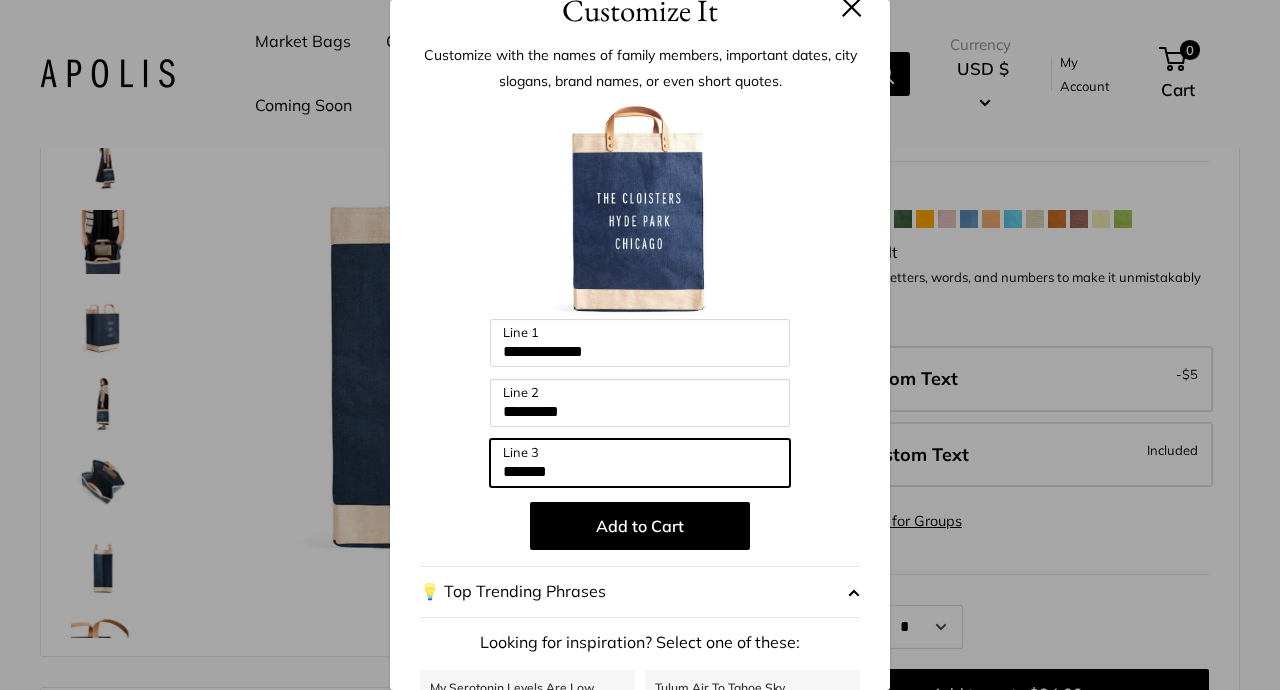 type on "*******" 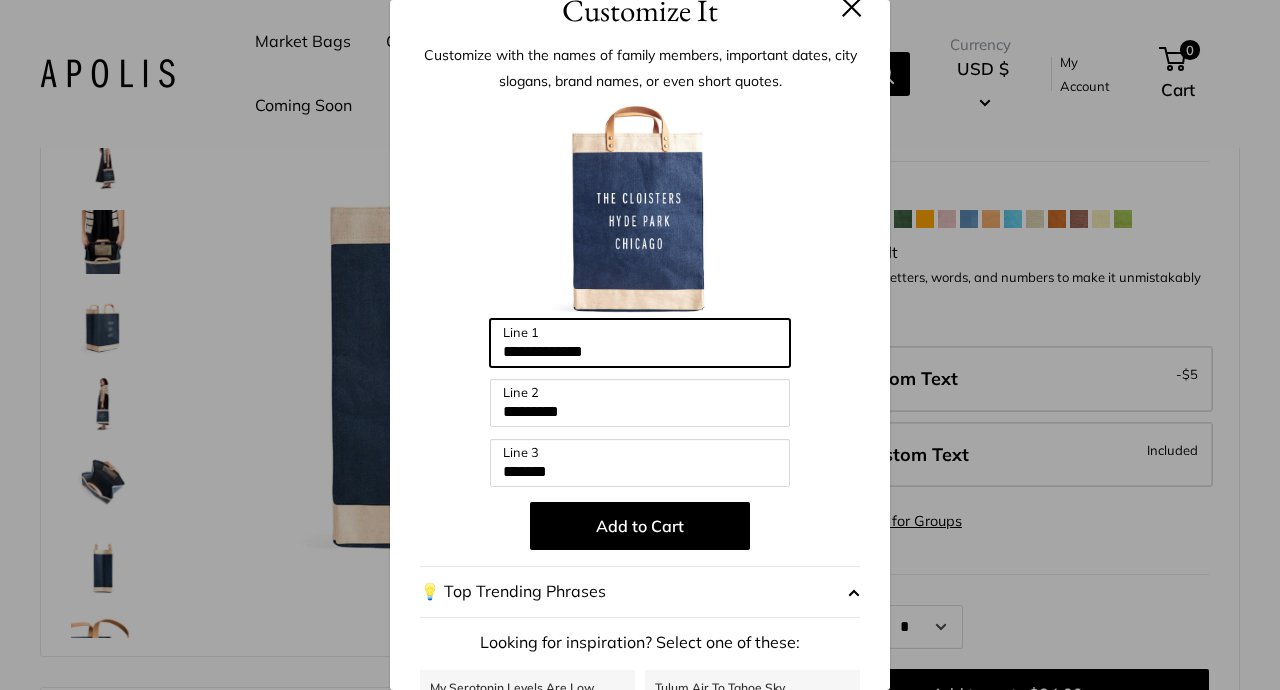 drag, startPoint x: 627, startPoint y: 350, endPoint x: 459, endPoint y: 347, distance: 168.02678 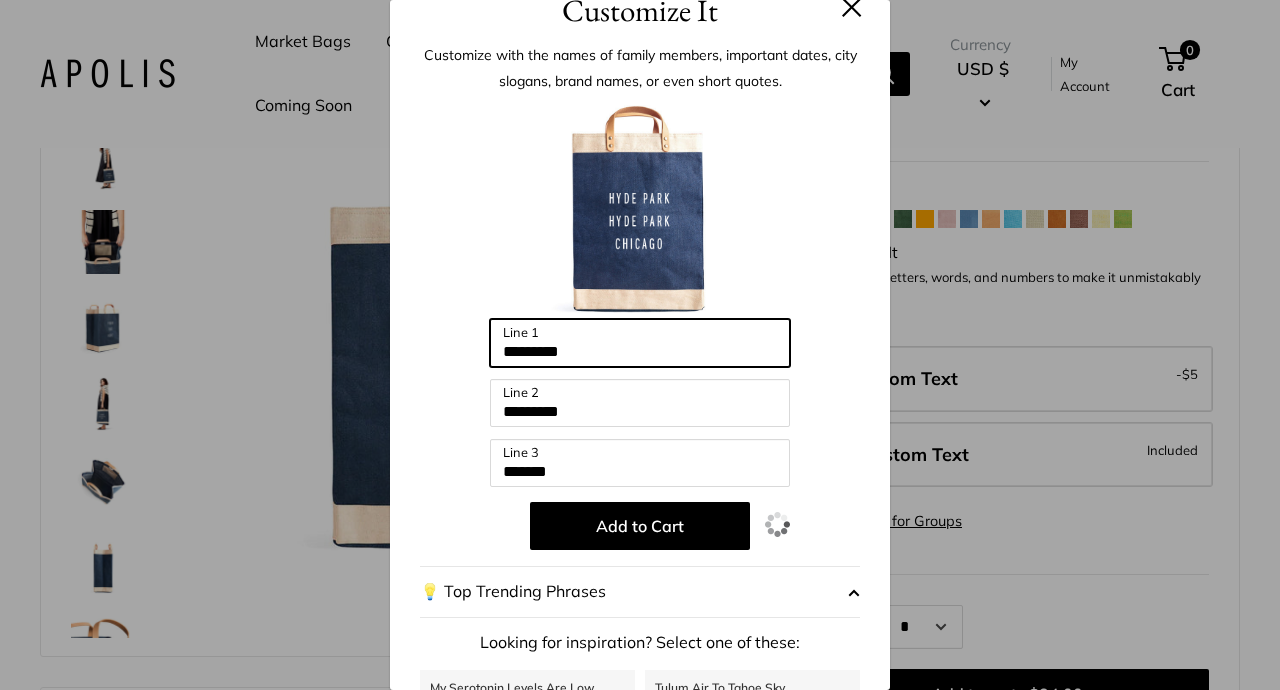 type on "*********" 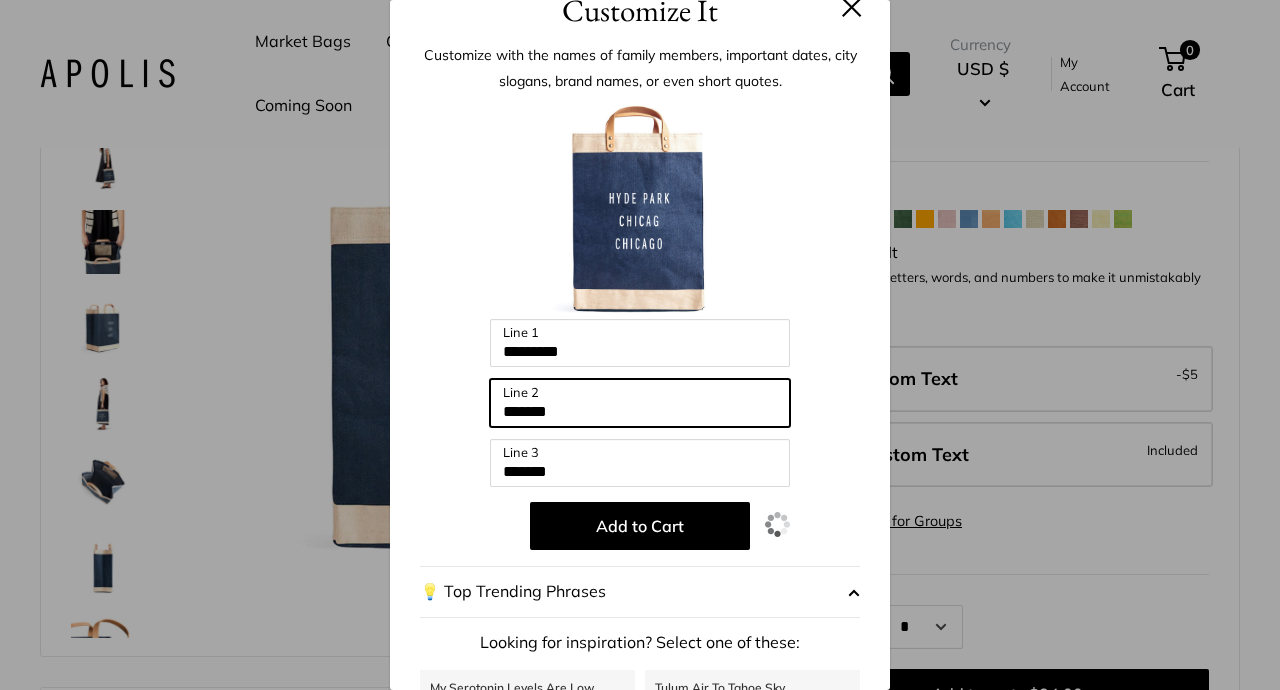 type on "*******" 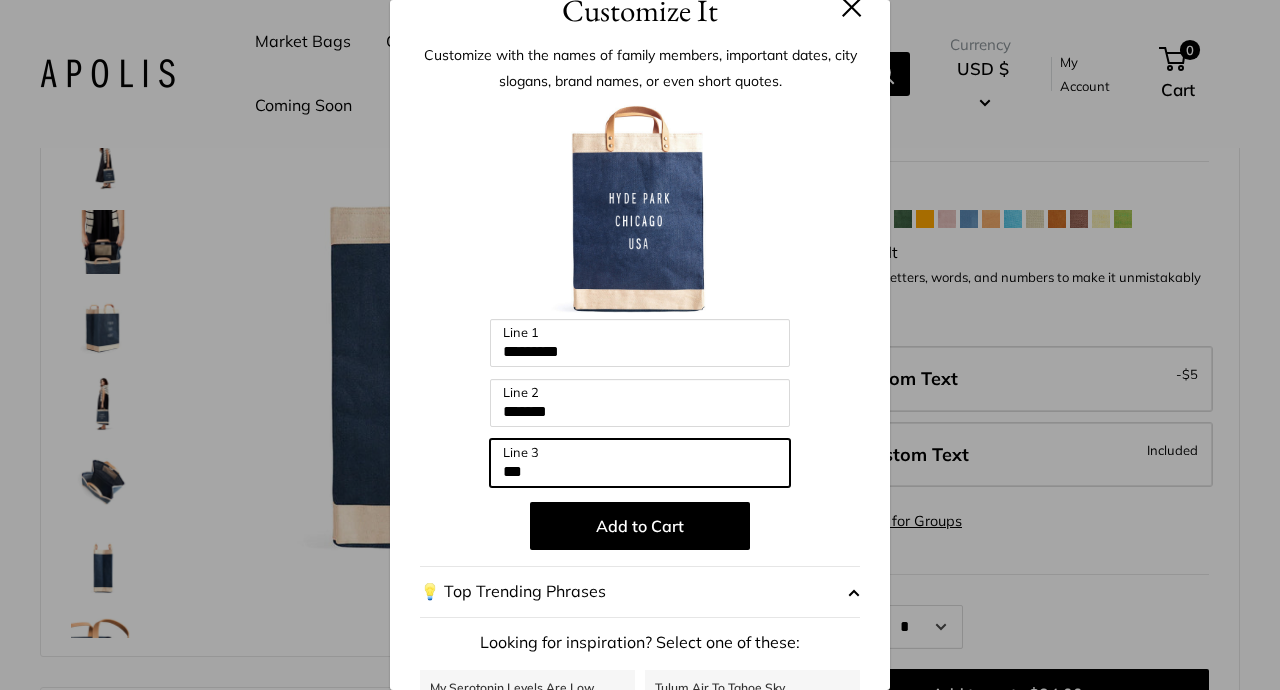 type on "***" 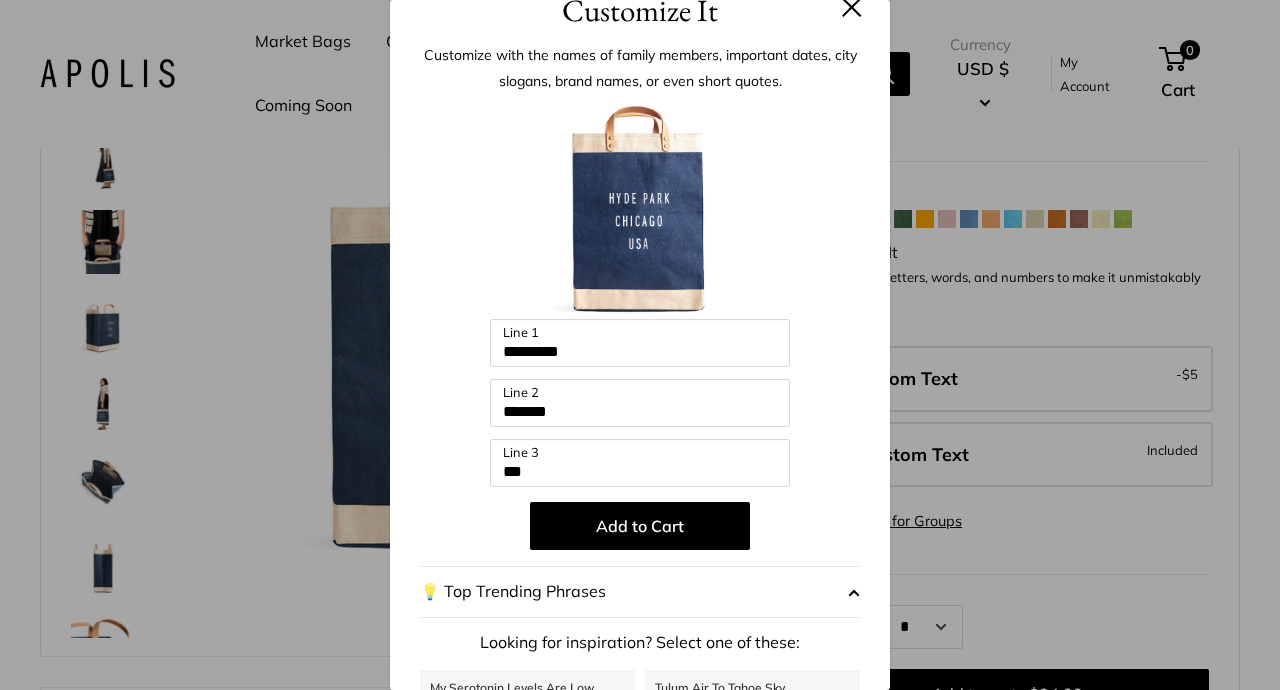 click at bounding box center [852, 7] 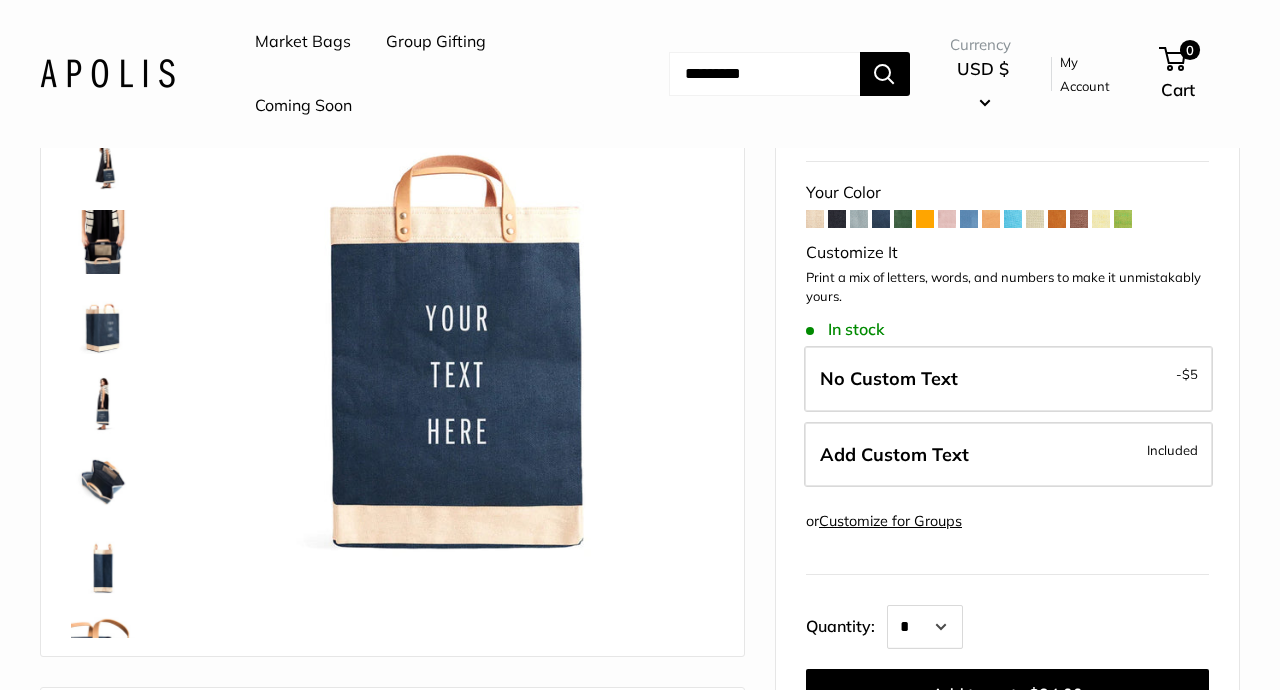 scroll, scrollTop: 174, scrollLeft: 0, axis: vertical 